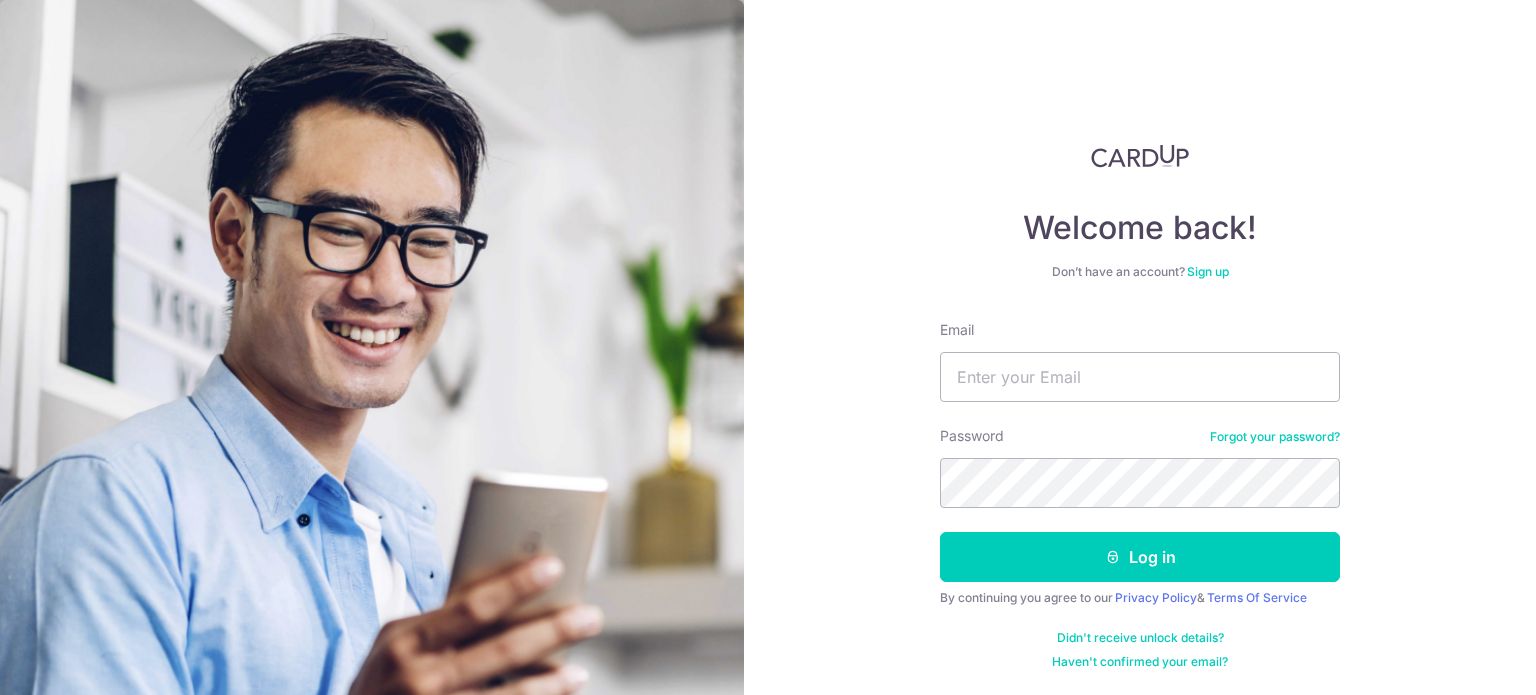 scroll, scrollTop: 0, scrollLeft: 0, axis: both 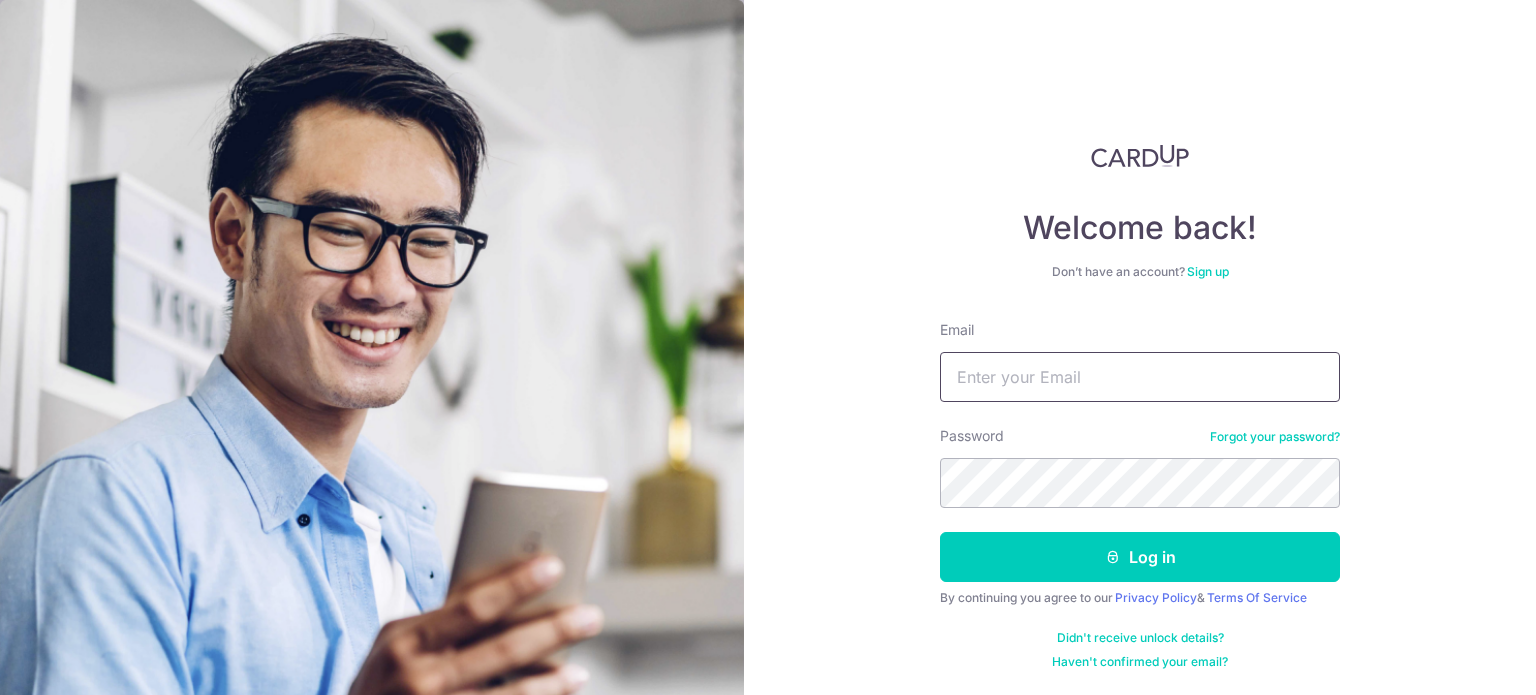 click on "Email" at bounding box center [1140, 377] 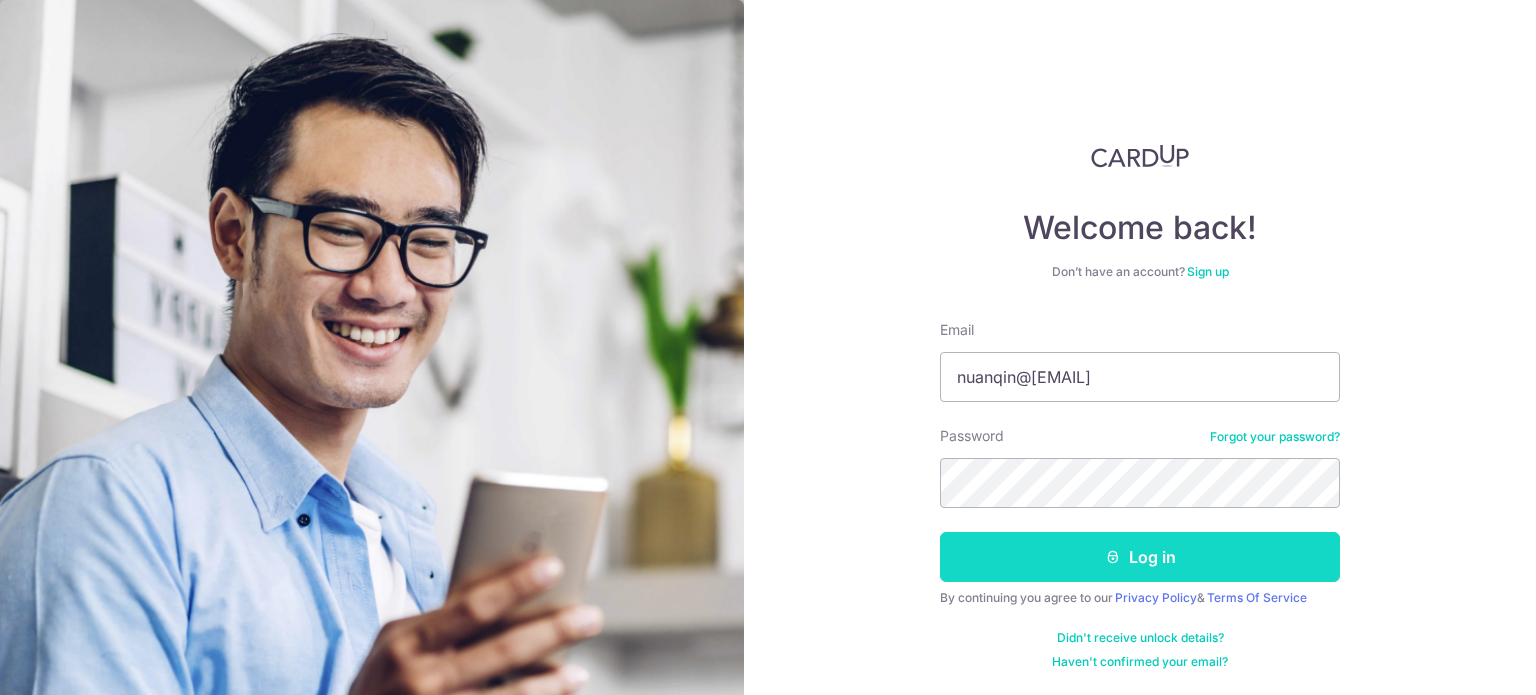 click on "Log in" at bounding box center (1140, 557) 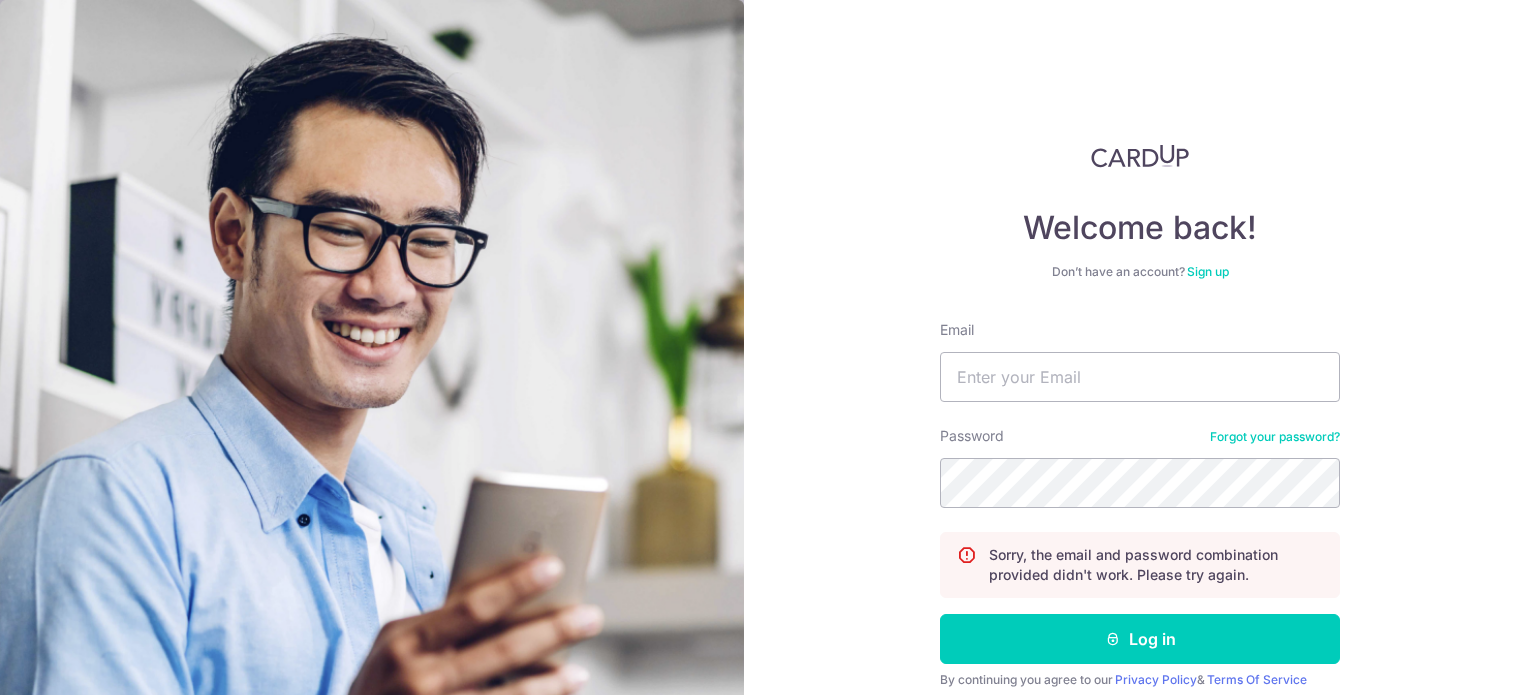 scroll, scrollTop: 0, scrollLeft: 0, axis: both 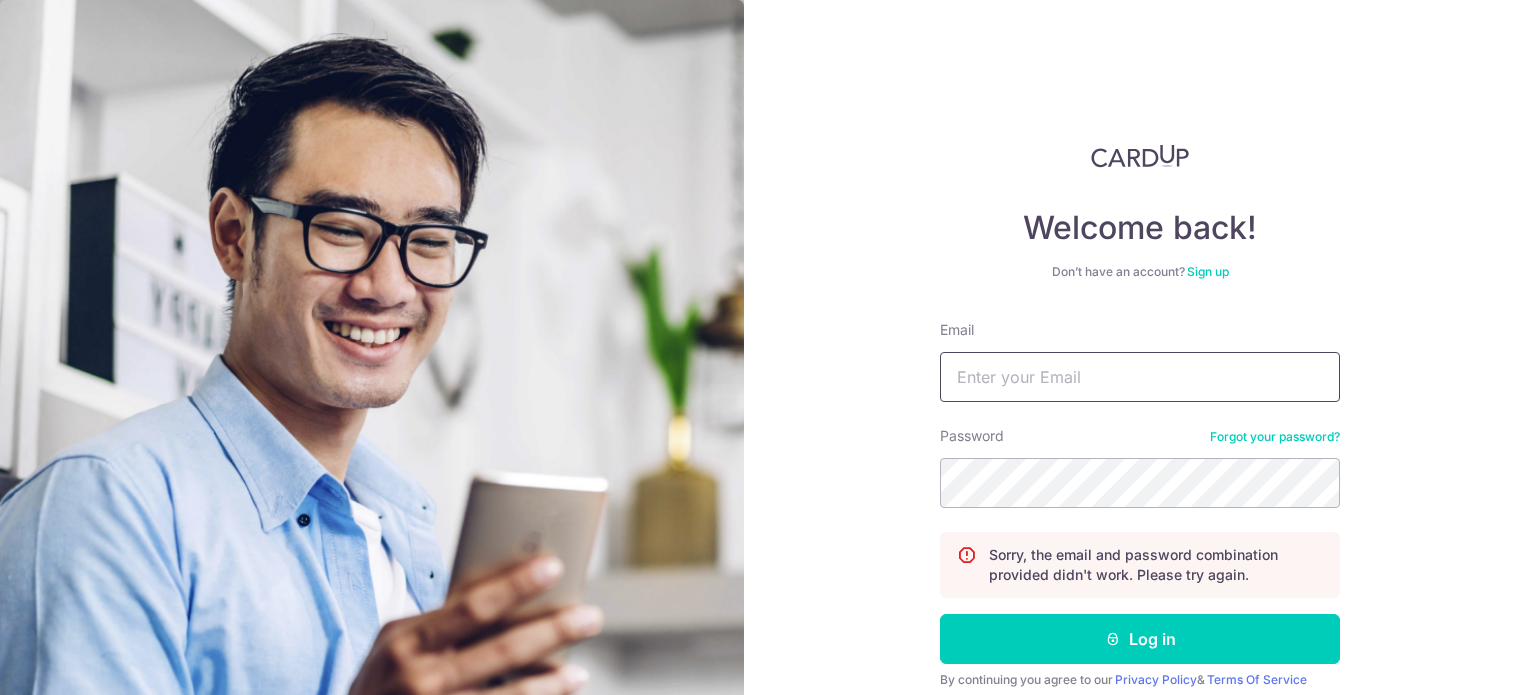 click on "Email" at bounding box center [1140, 377] 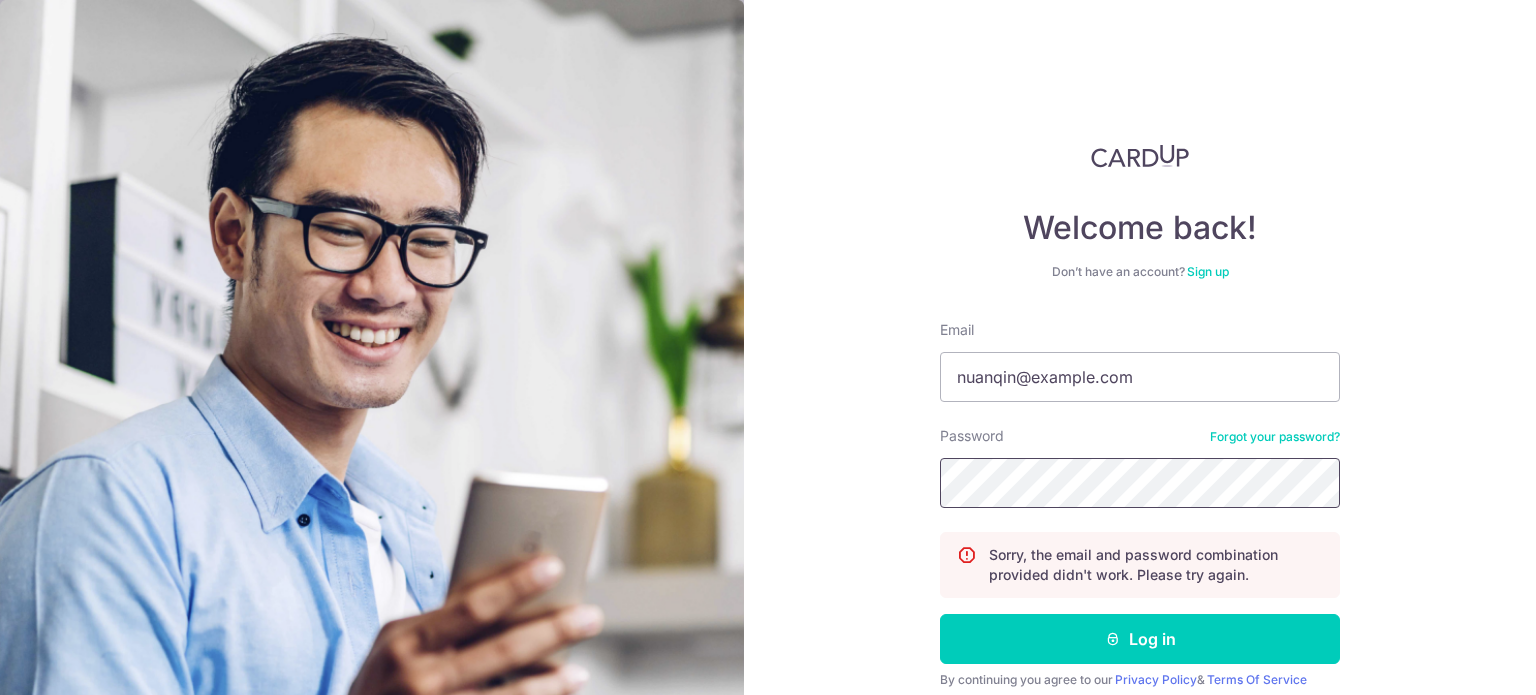 click on "Log in" at bounding box center [1140, 639] 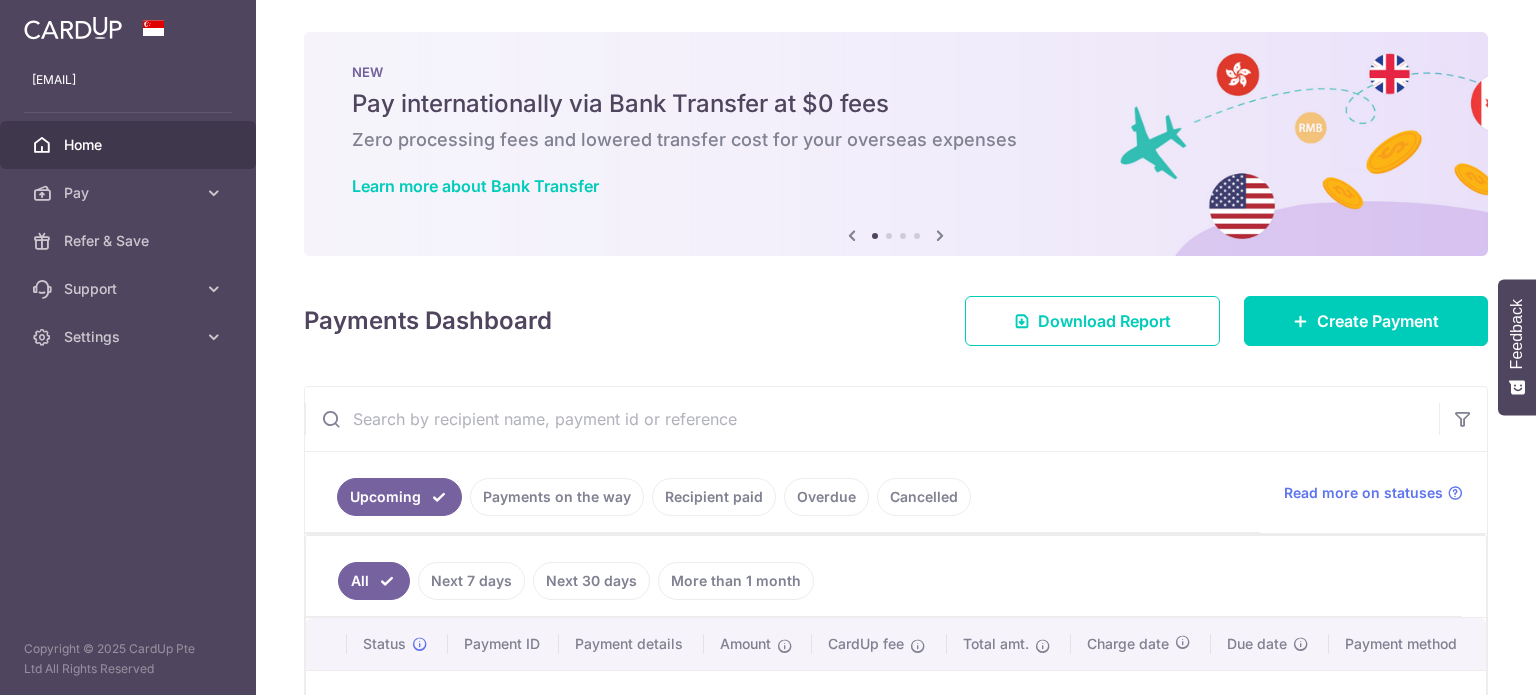scroll, scrollTop: 0, scrollLeft: 0, axis: both 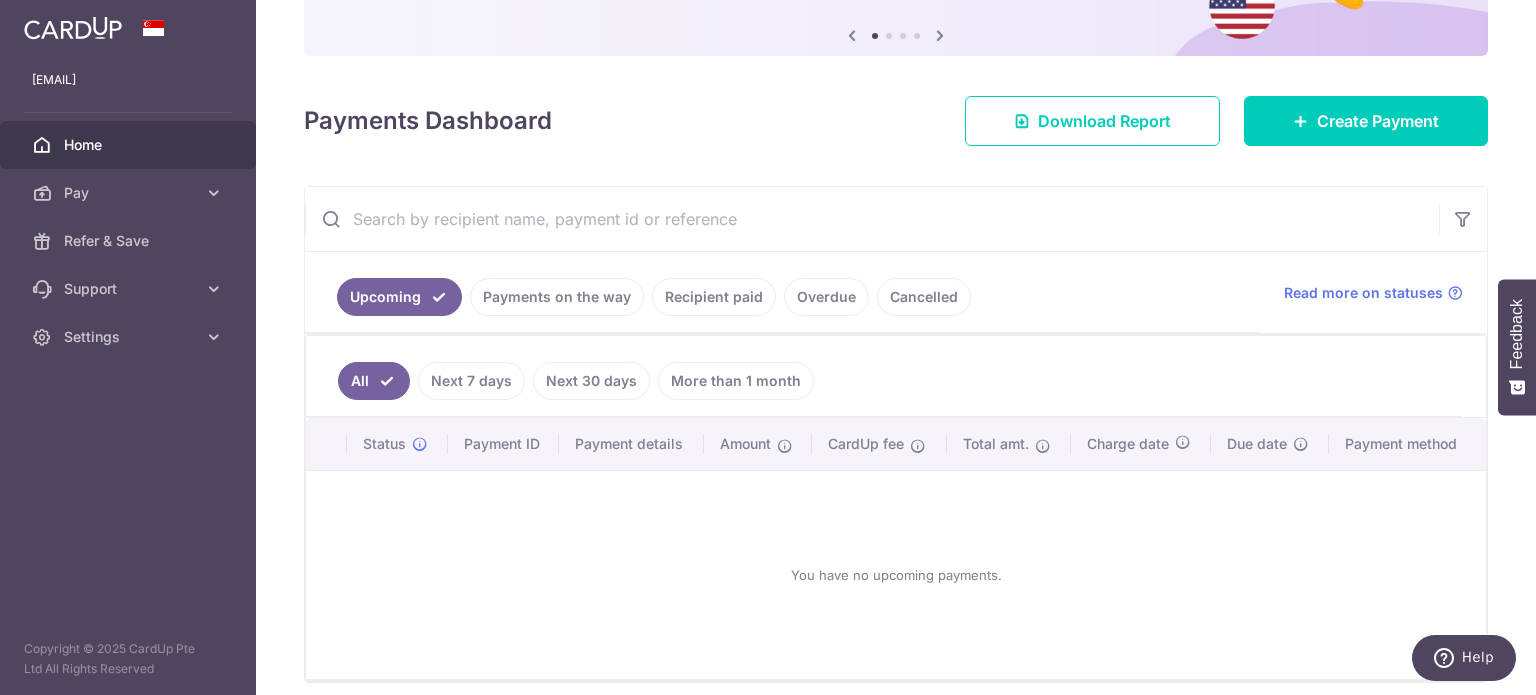 click on "Recipient paid" at bounding box center (714, 297) 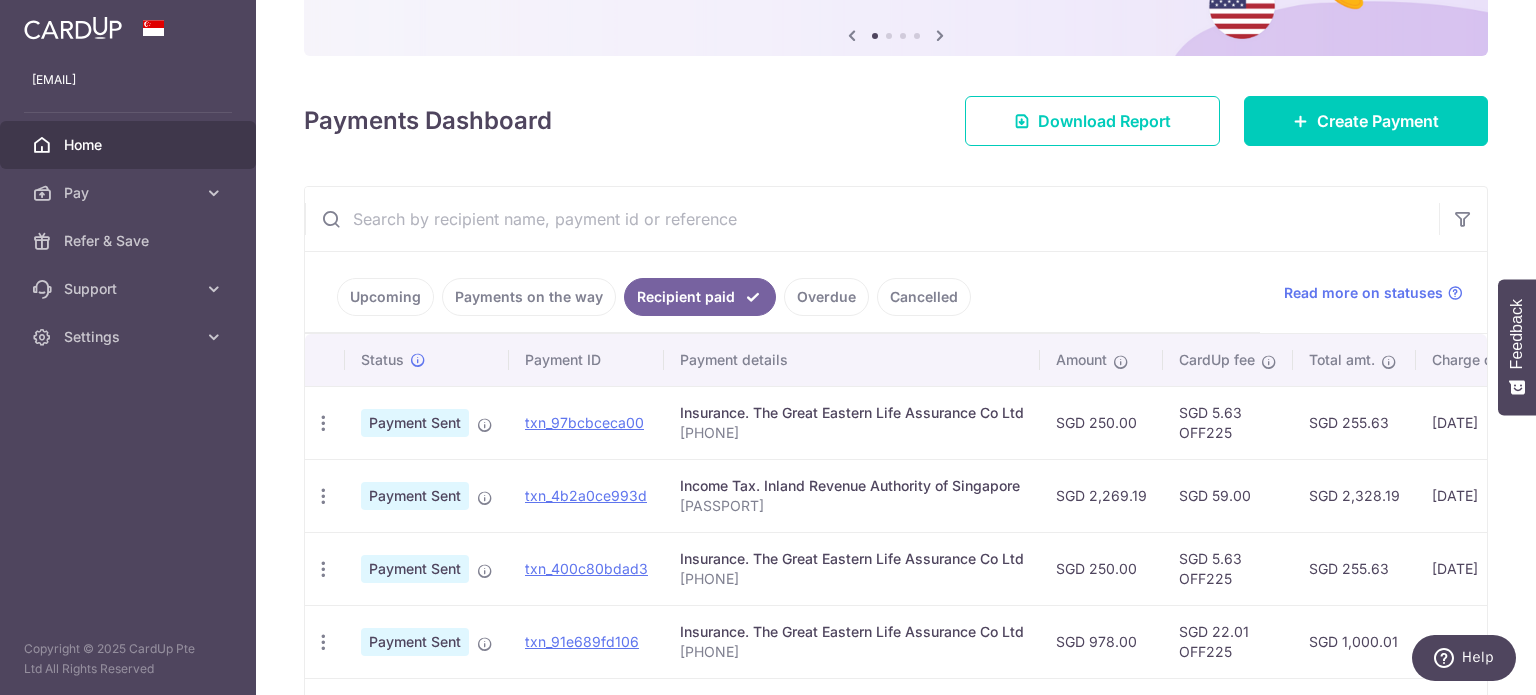 scroll, scrollTop: 300, scrollLeft: 0, axis: vertical 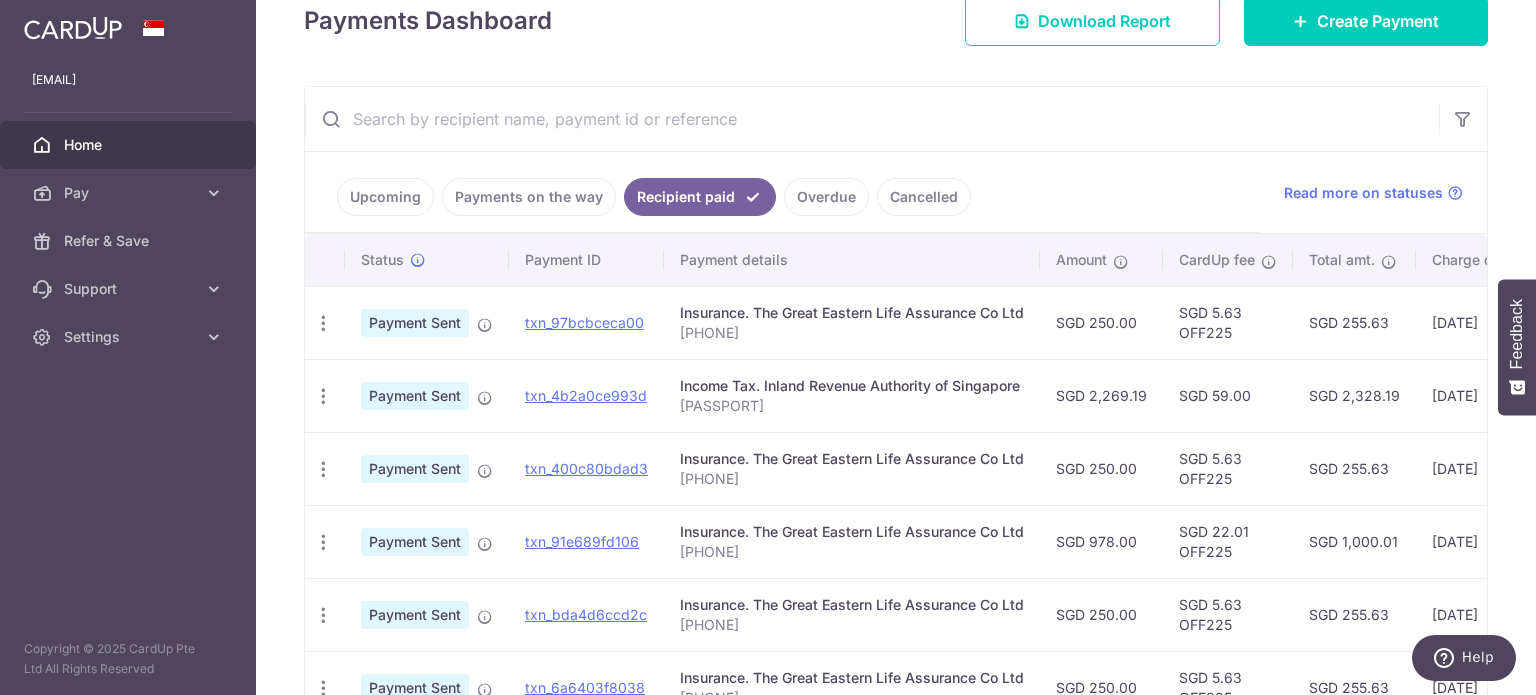 drag, startPoint x: 758, startPoint y: 330, endPoint x: 675, endPoint y: 331, distance: 83.00603 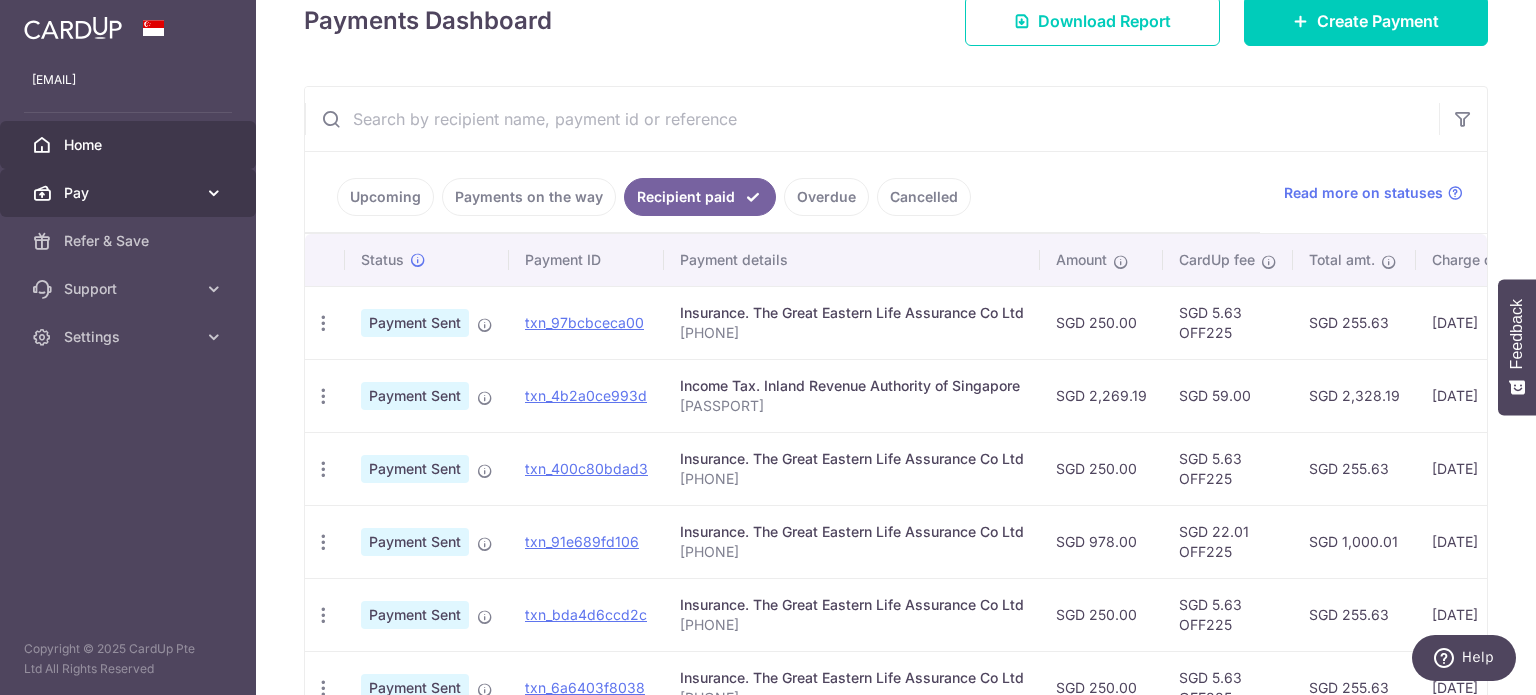 click on "Pay" at bounding box center (130, 193) 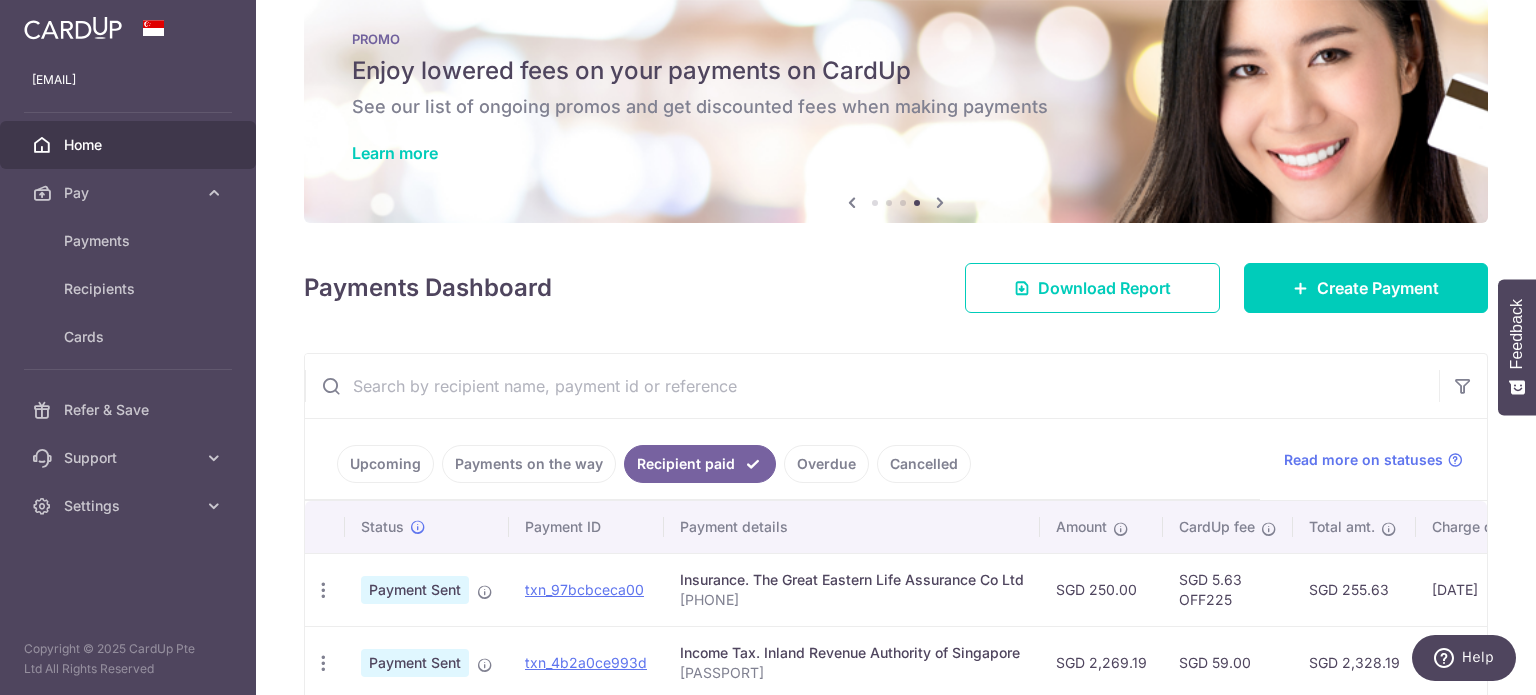 scroll, scrollTop: 0, scrollLeft: 0, axis: both 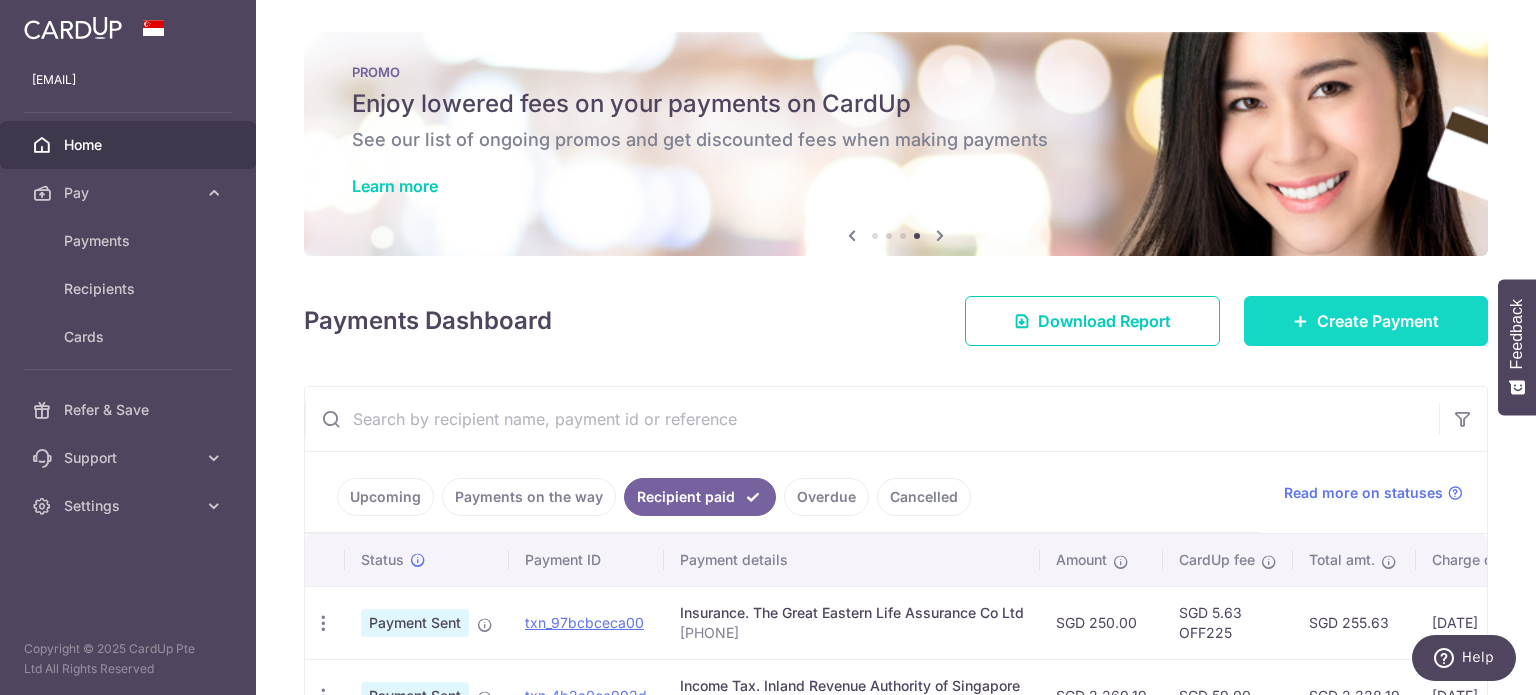 click on "Create Payment" at bounding box center (1378, 321) 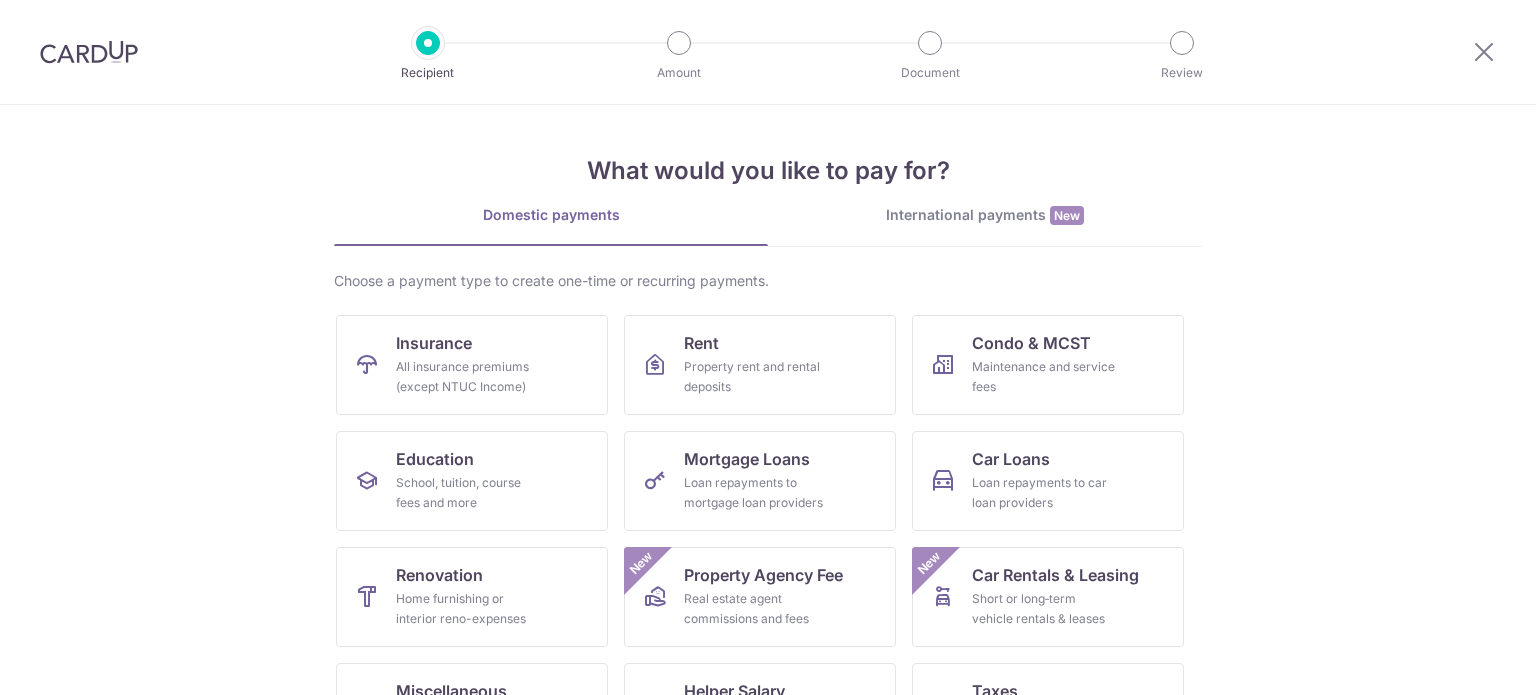 scroll, scrollTop: 0, scrollLeft: 0, axis: both 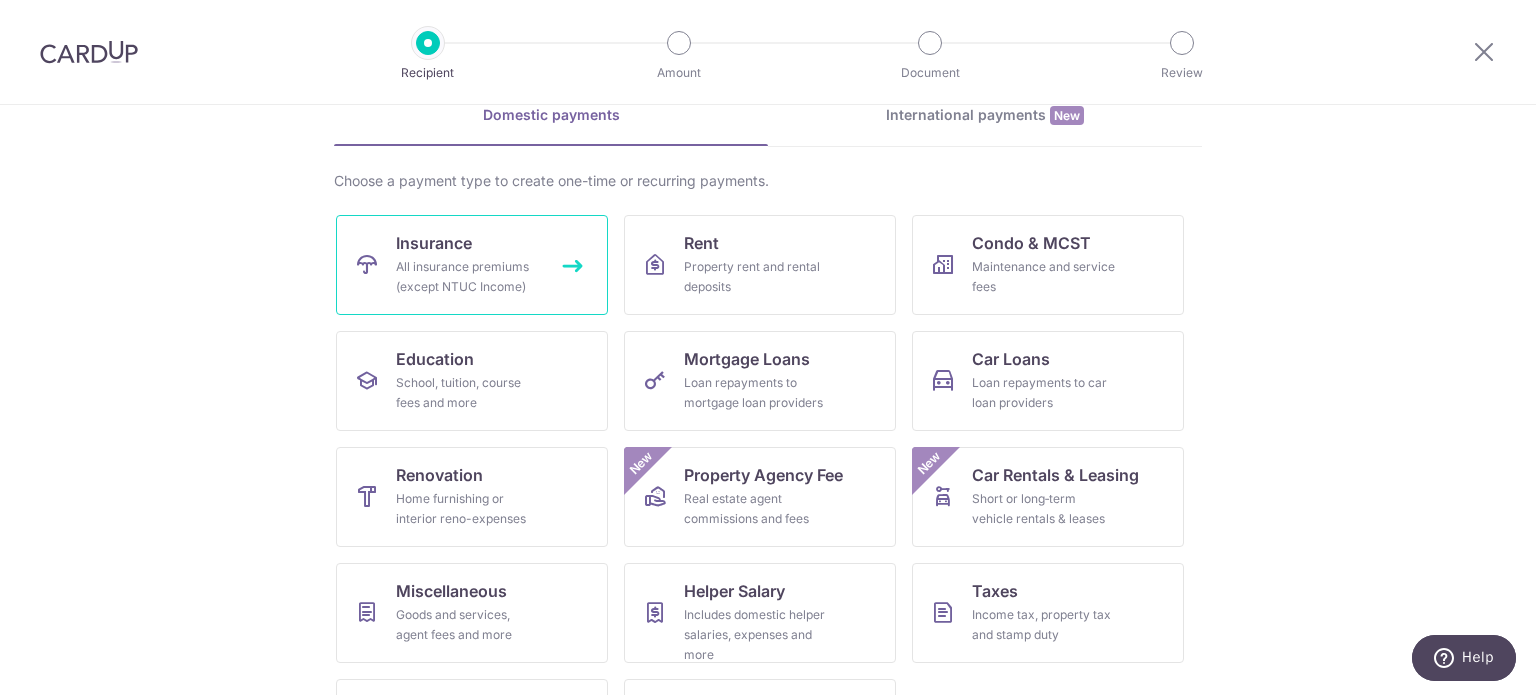 click on "All insurance premiums (except NTUC Income)" at bounding box center (468, 277) 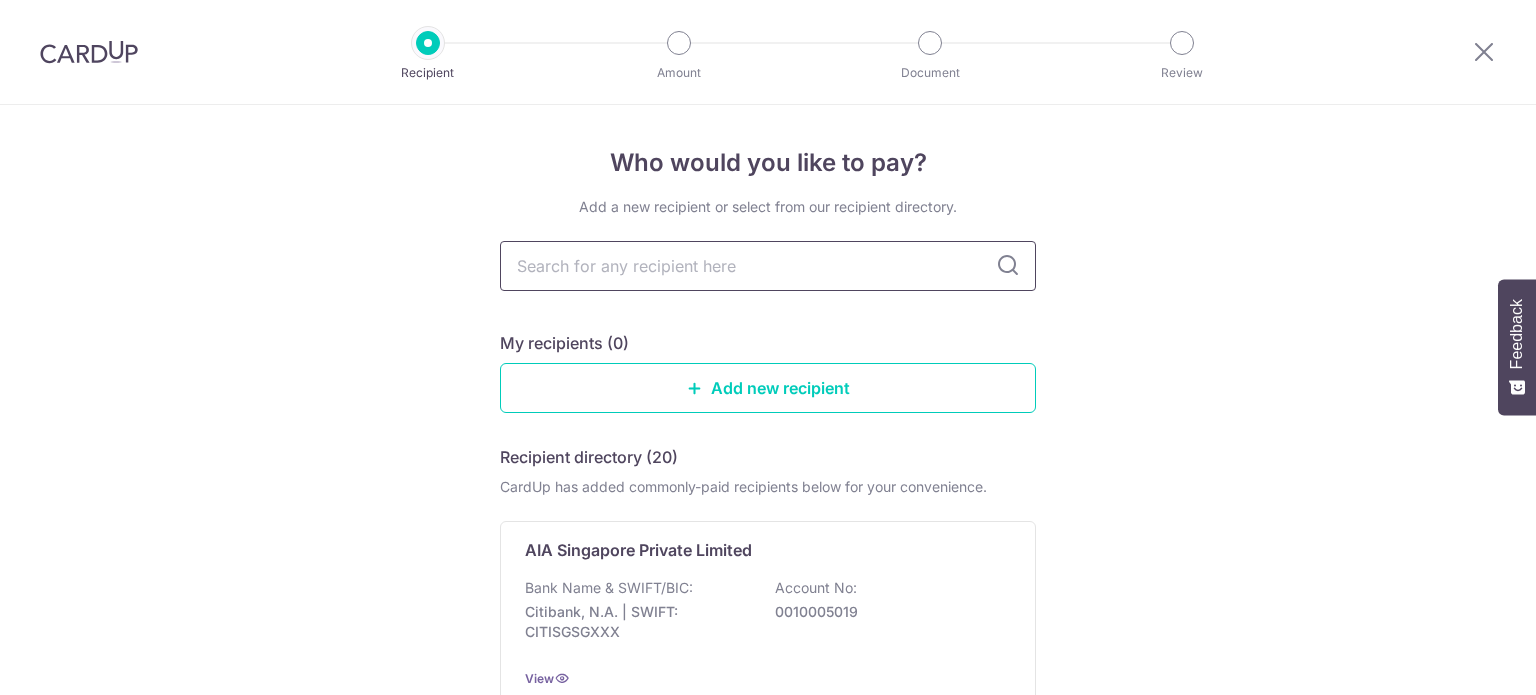 scroll, scrollTop: 0, scrollLeft: 0, axis: both 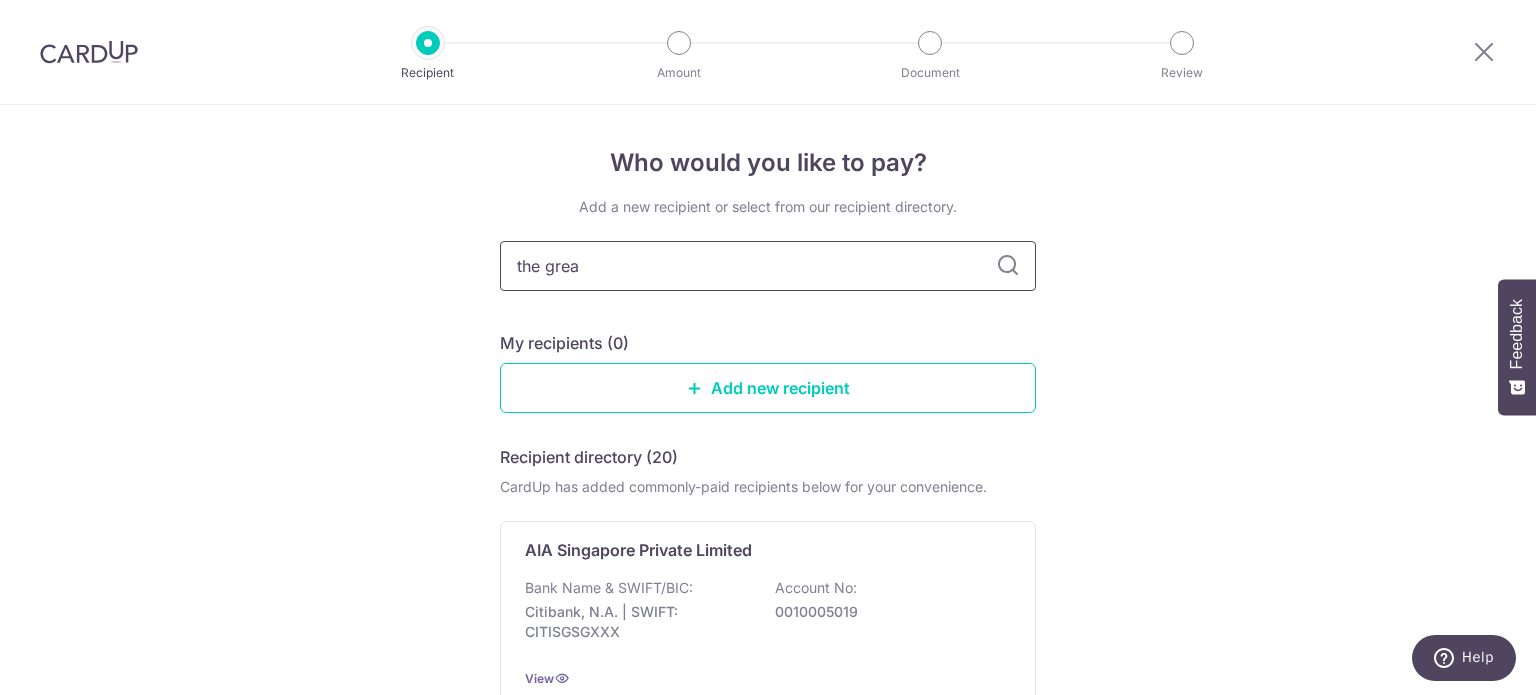 type on "the great" 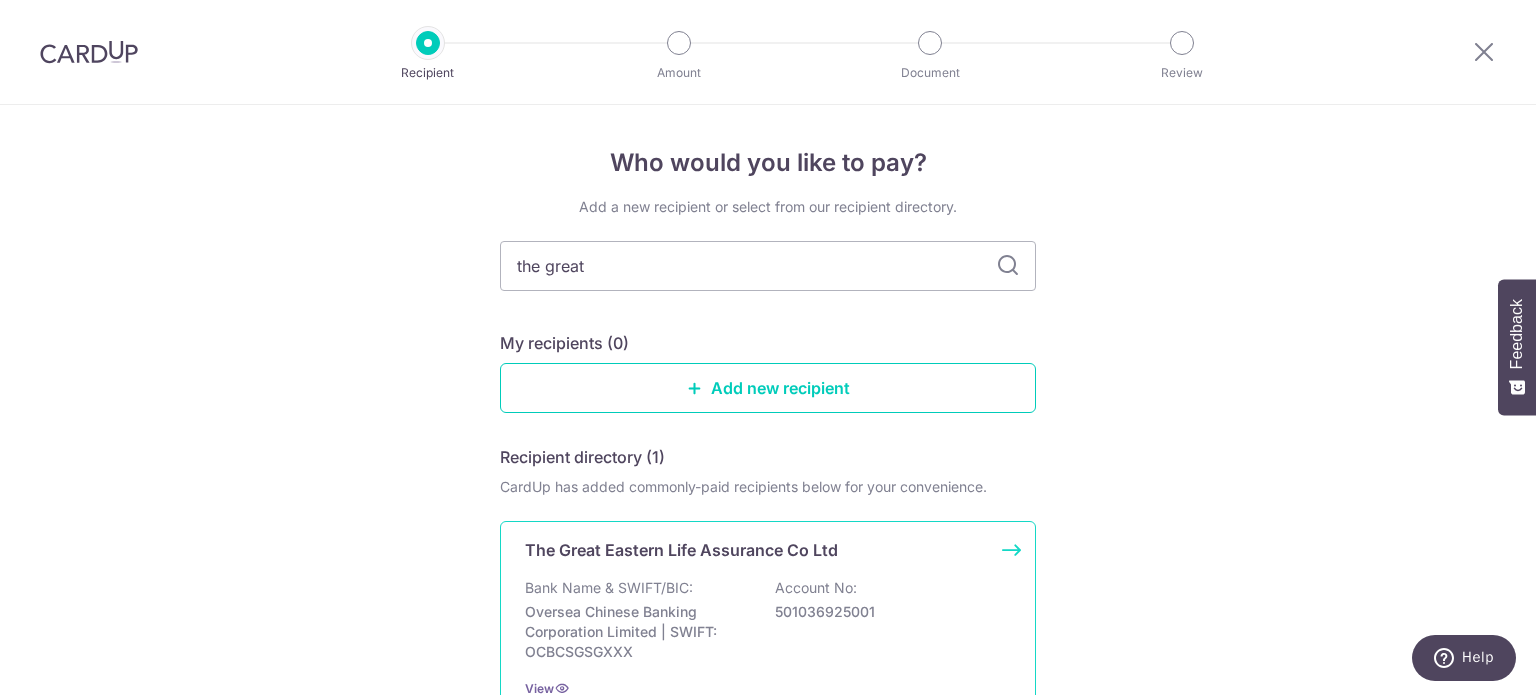 click on "Bank Name & SWIFT/BIC:" at bounding box center (609, 588) 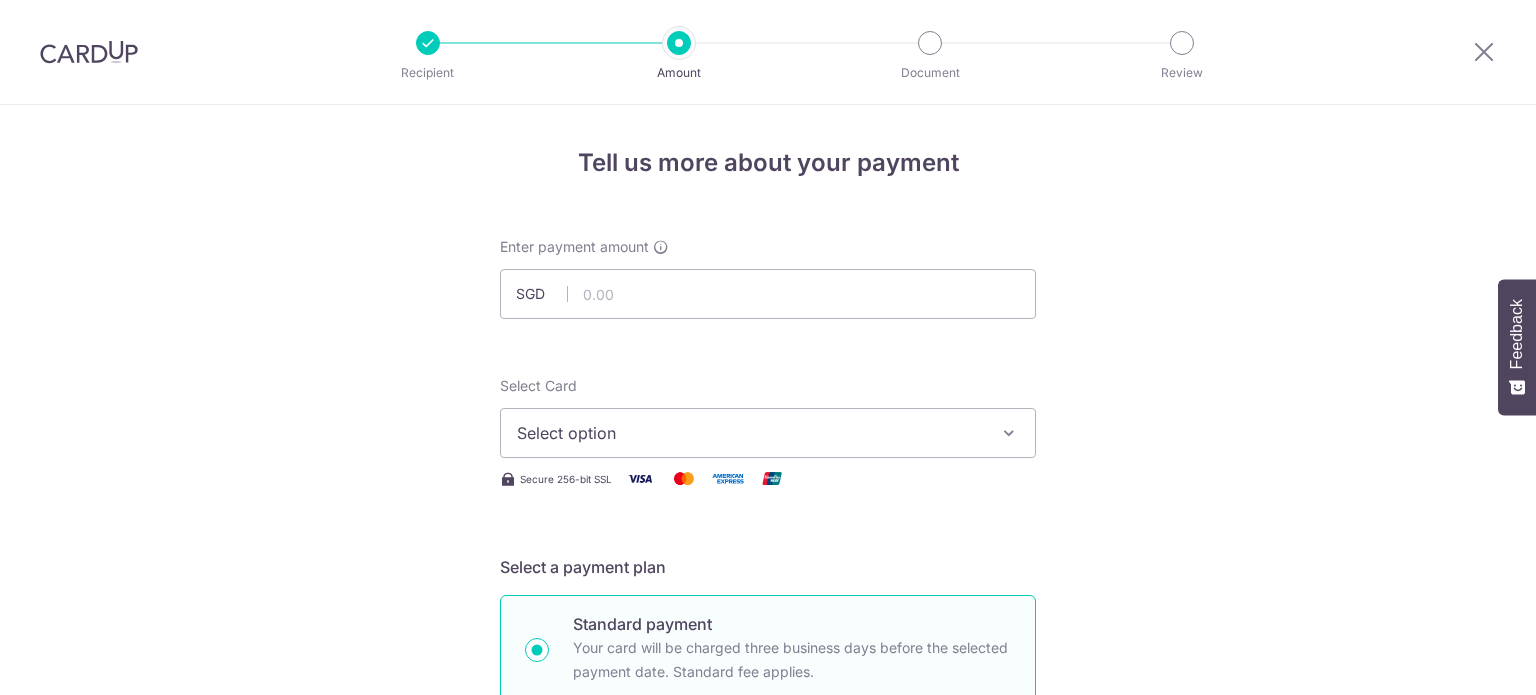 scroll, scrollTop: 0, scrollLeft: 0, axis: both 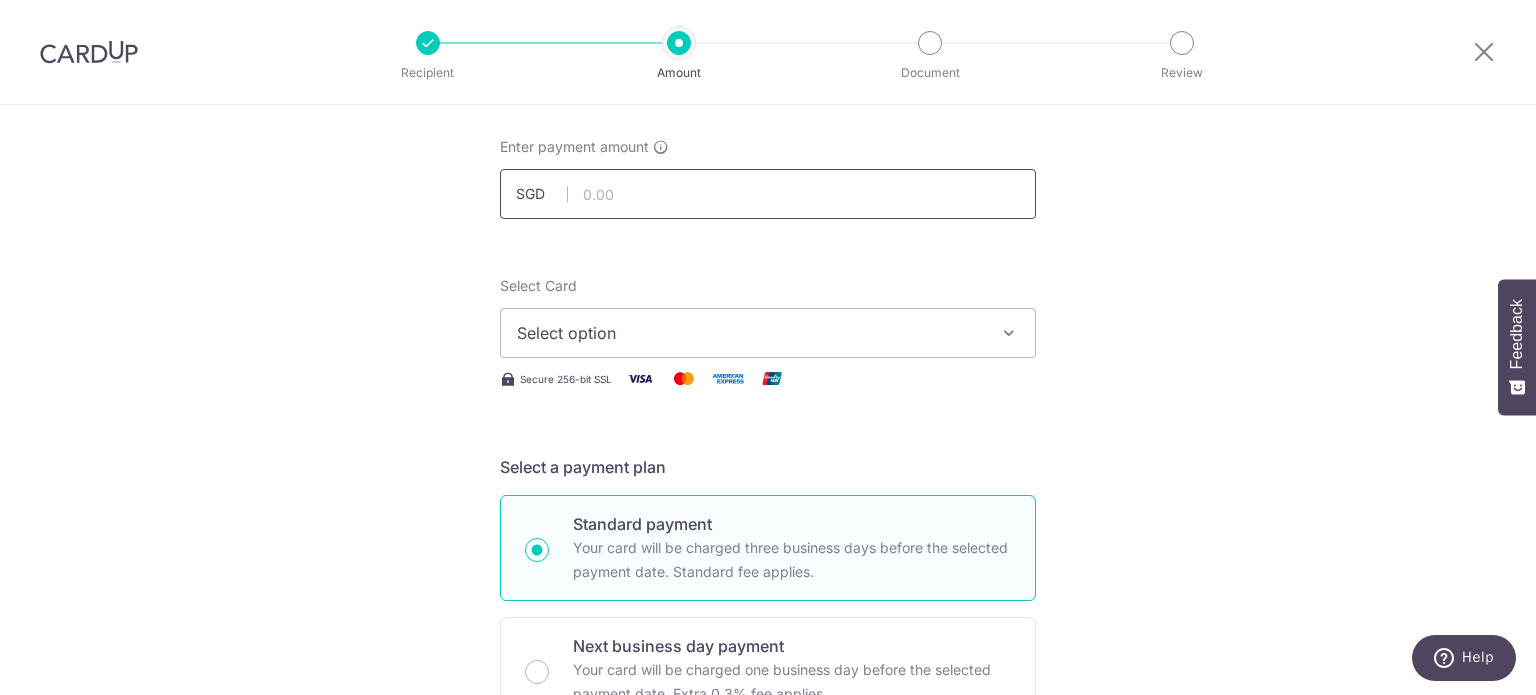 click at bounding box center (768, 194) 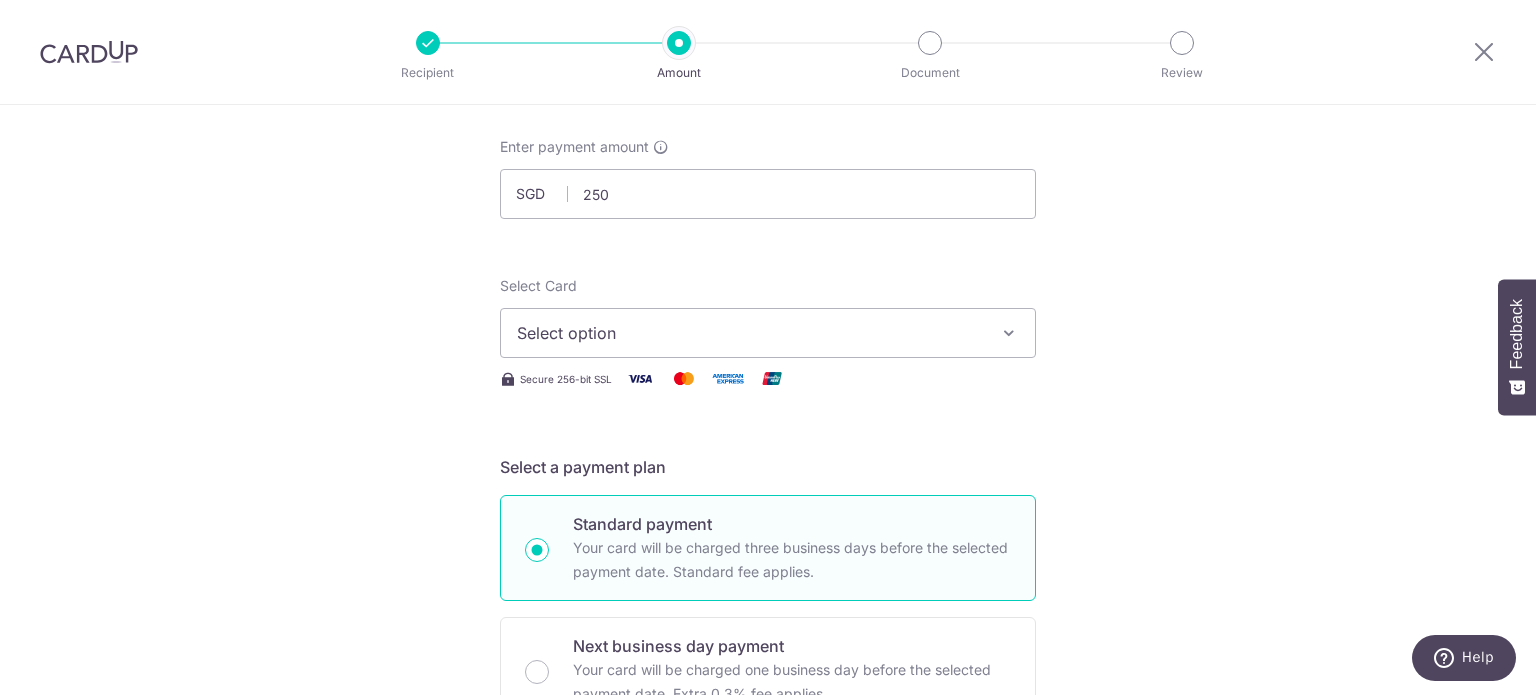 type on "250.00" 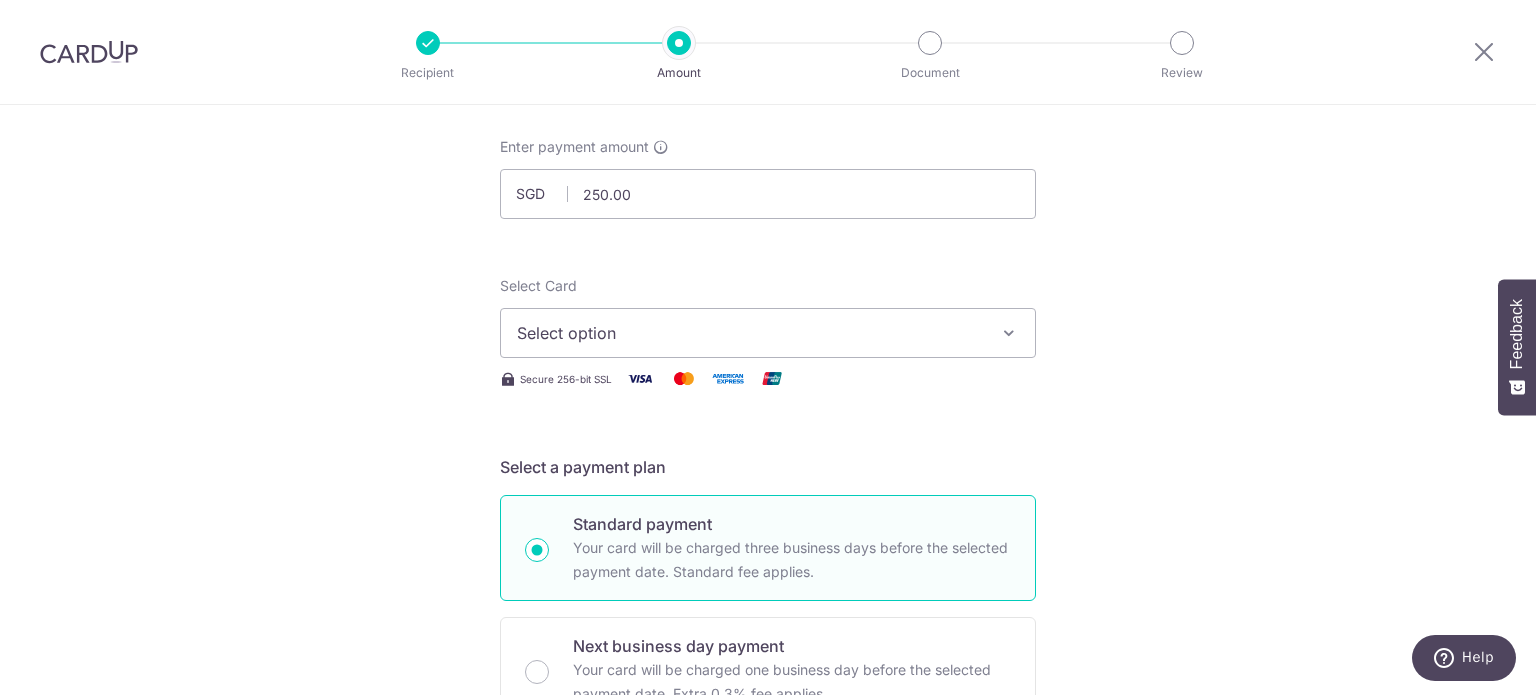 click on "Select option" at bounding box center (750, 333) 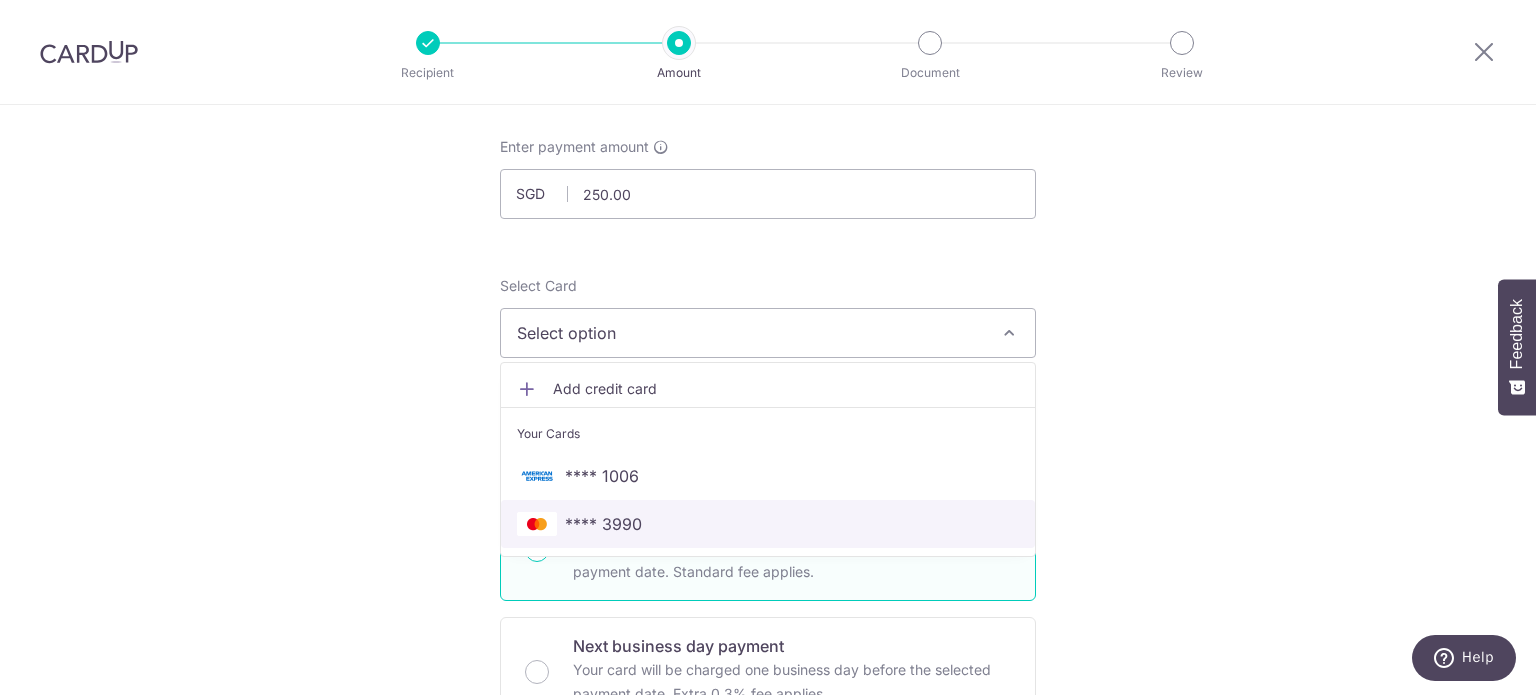 click on "**** 3990" at bounding box center [768, 524] 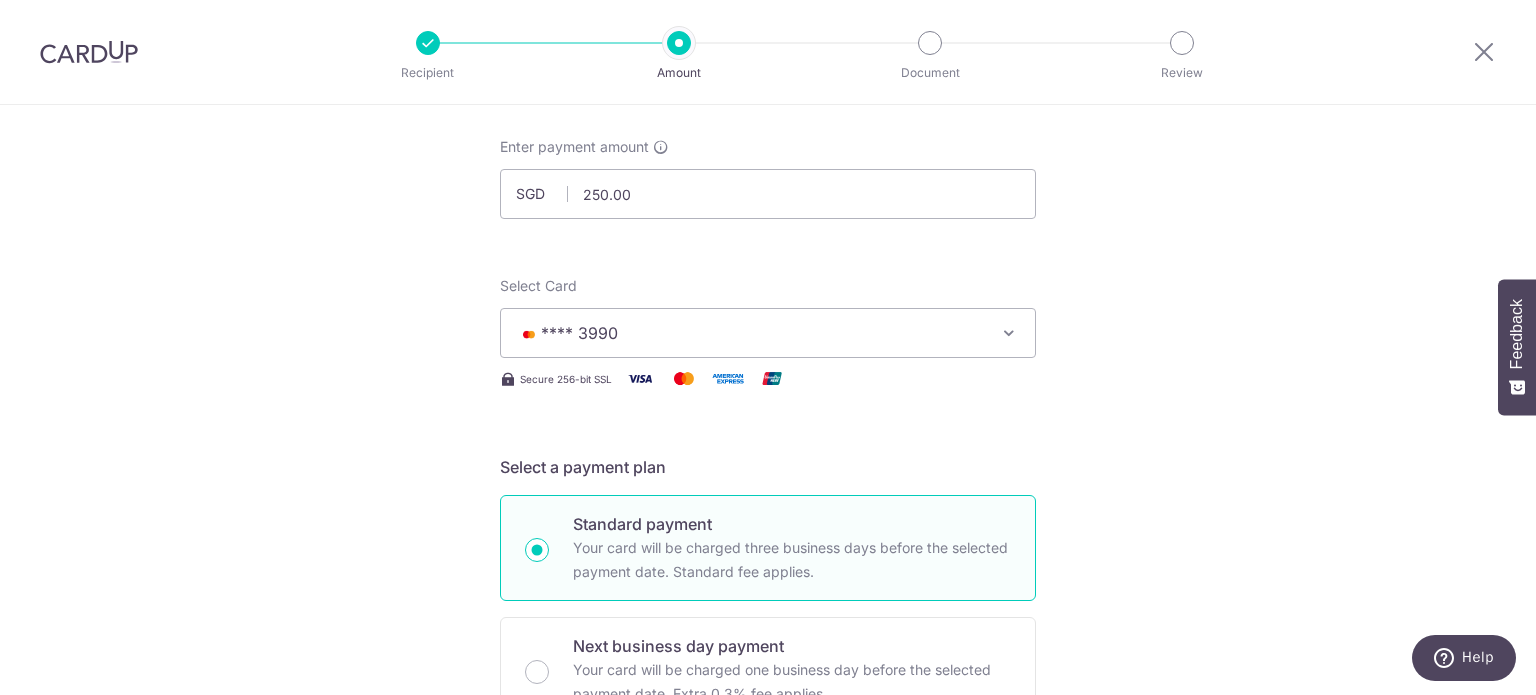 click on "Tell us more about your payment
Enter payment amount
SGD
250.00
250.00
Select Card
**** 3990
Add credit card
Your Cards
**** 1006
**** 3990
Secure 256-bit SSL
Text
New card details
Card
Secure 256-bit SSL" at bounding box center (768, 909) 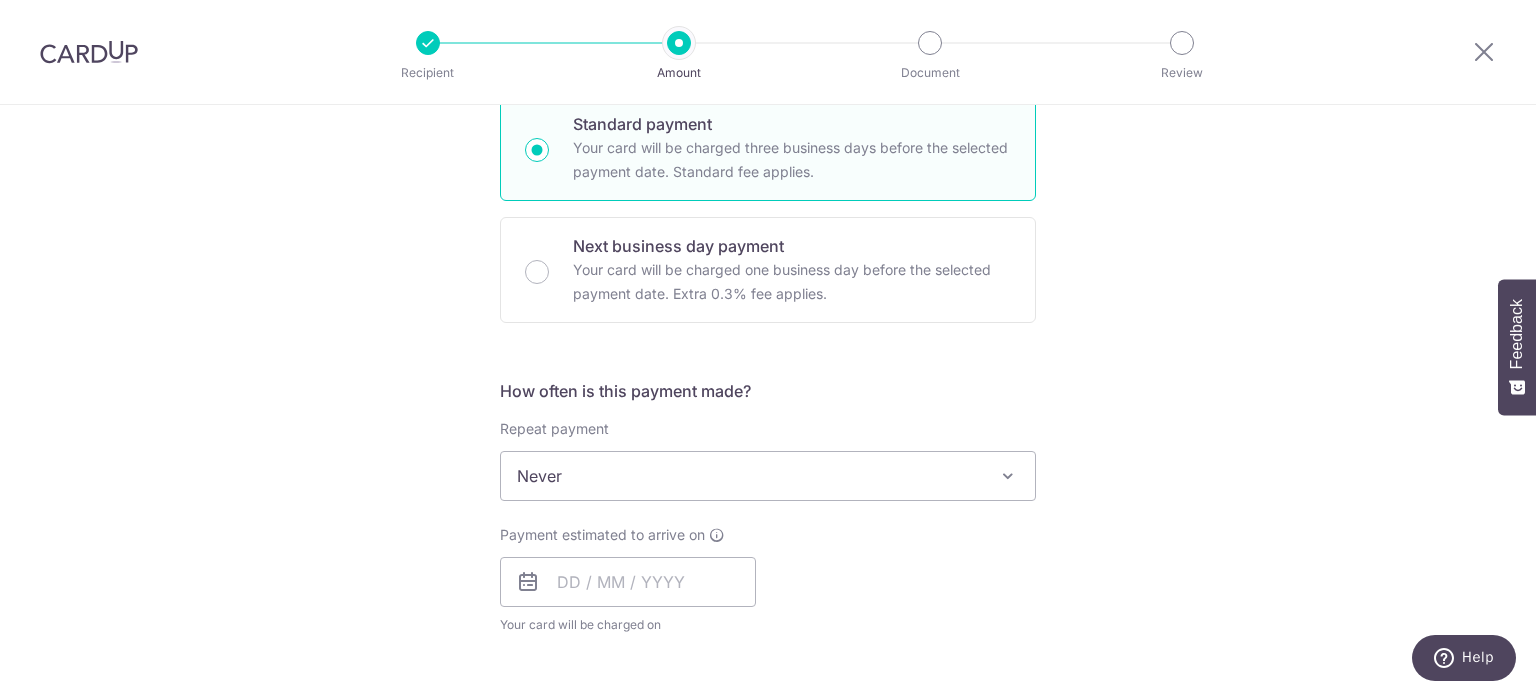 scroll, scrollTop: 600, scrollLeft: 0, axis: vertical 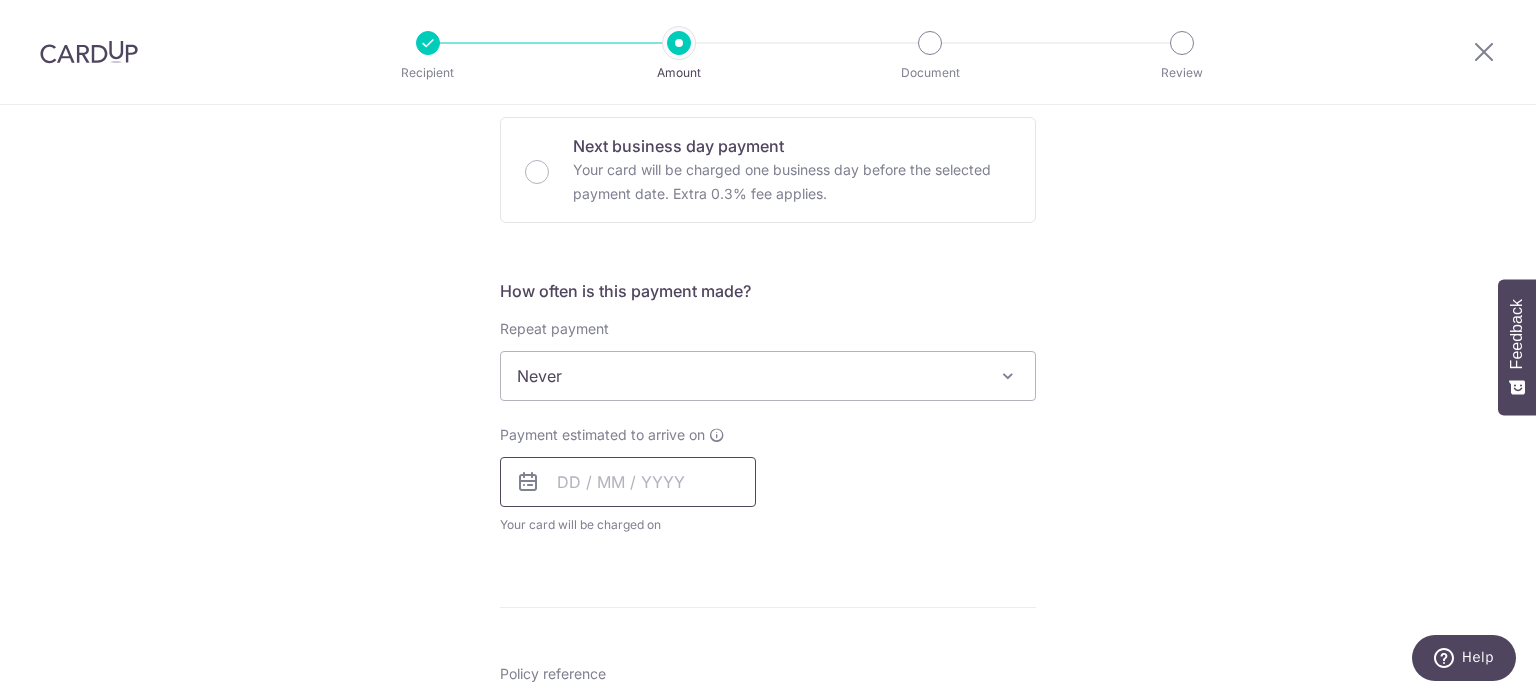 click at bounding box center (628, 482) 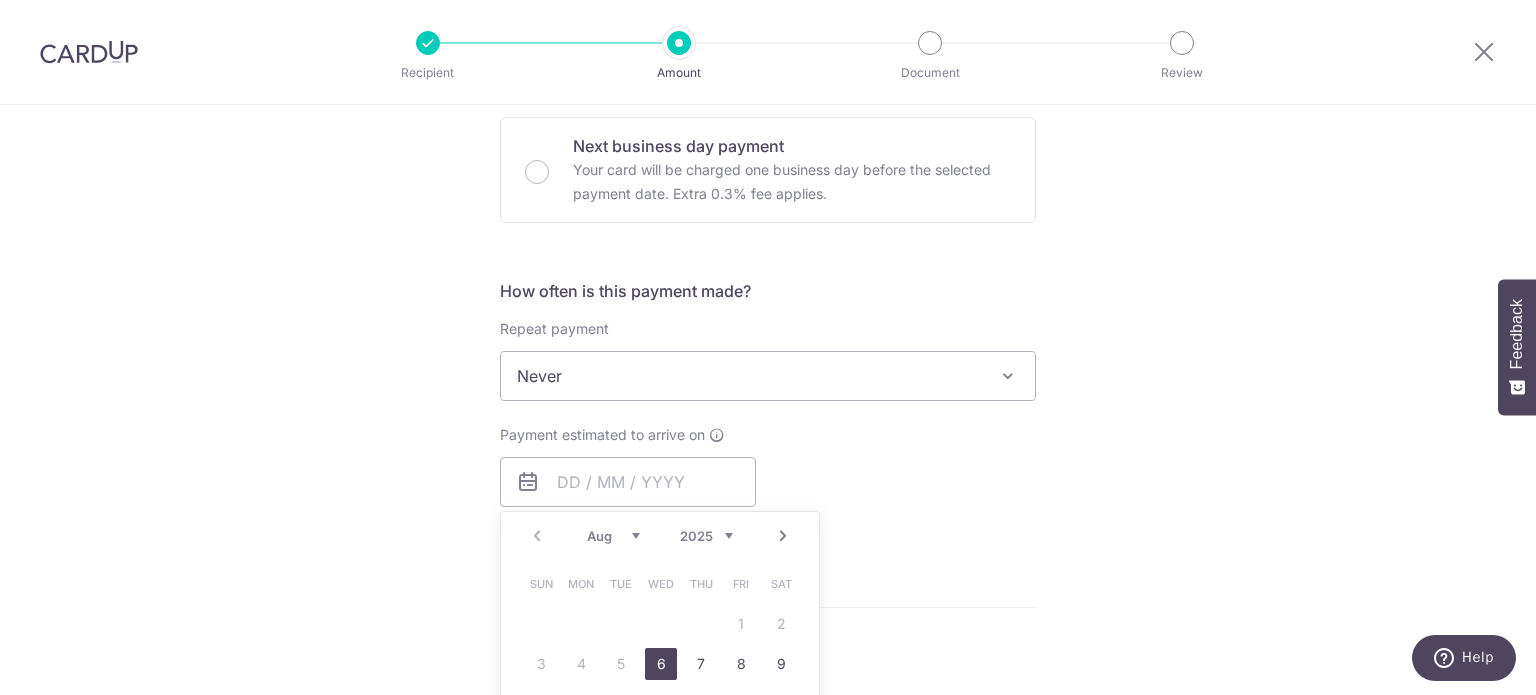 click on "6" at bounding box center (661, 664) 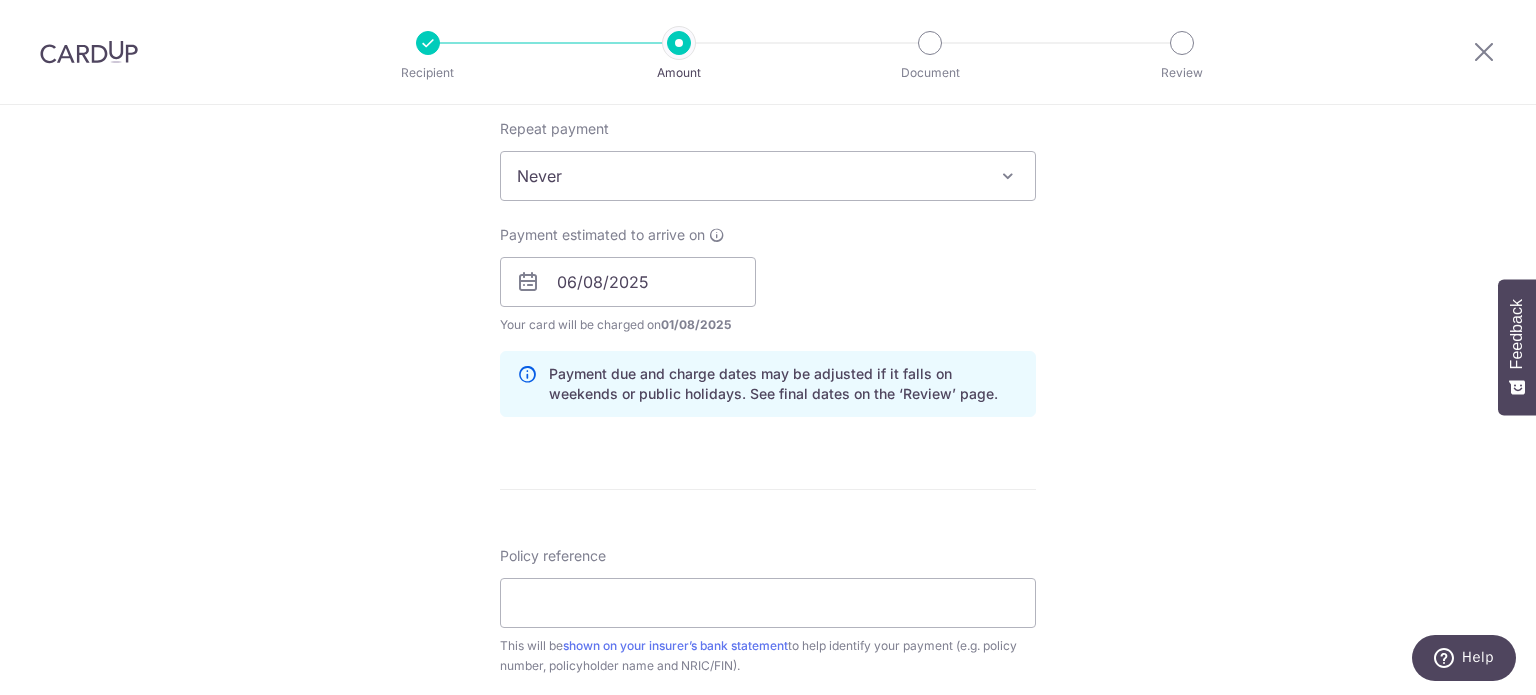 scroll, scrollTop: 900, scrollLeft: 0, axis: vertical 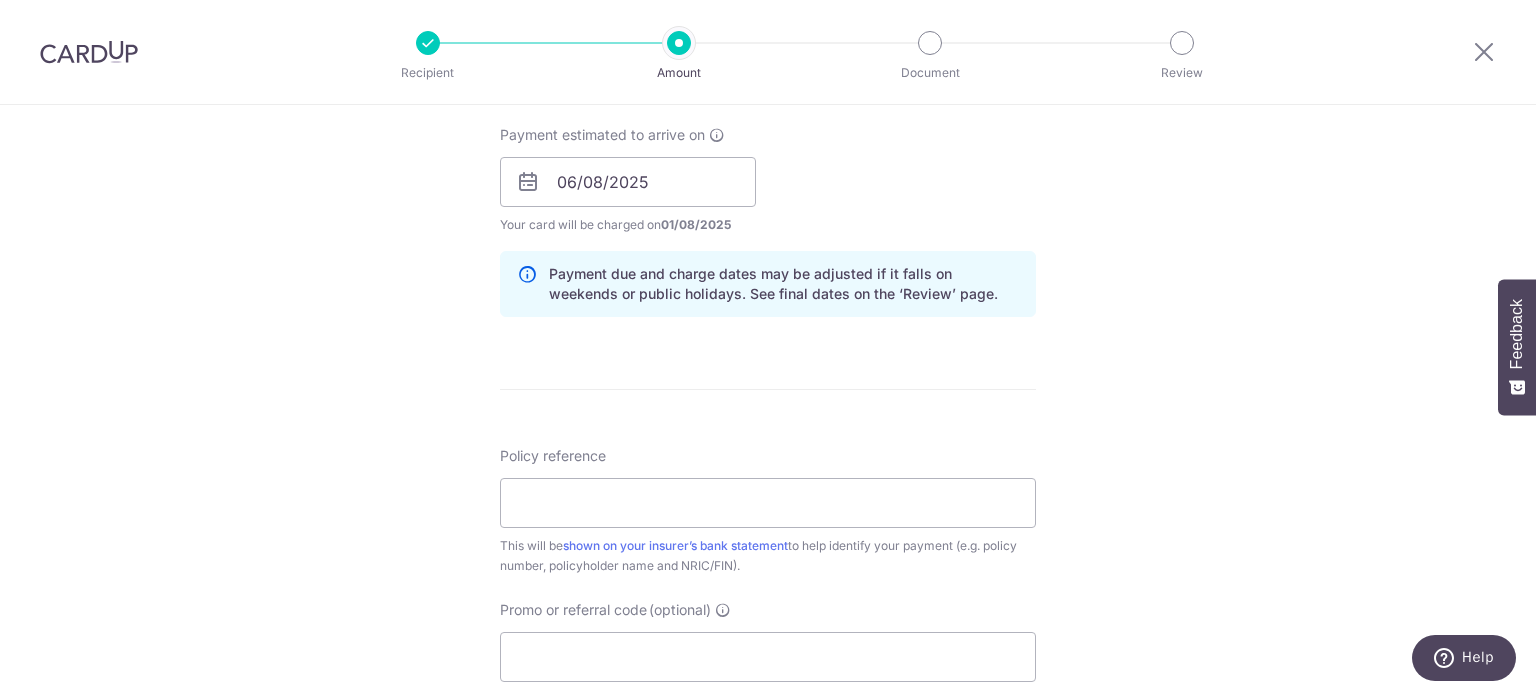 click on "Policy reference
This will be  shown on your insurer’s bank statement  to help identify your payment (e.g. policy number, policyholder name and NRIC/FIN)." at bounding box center [768, 511] 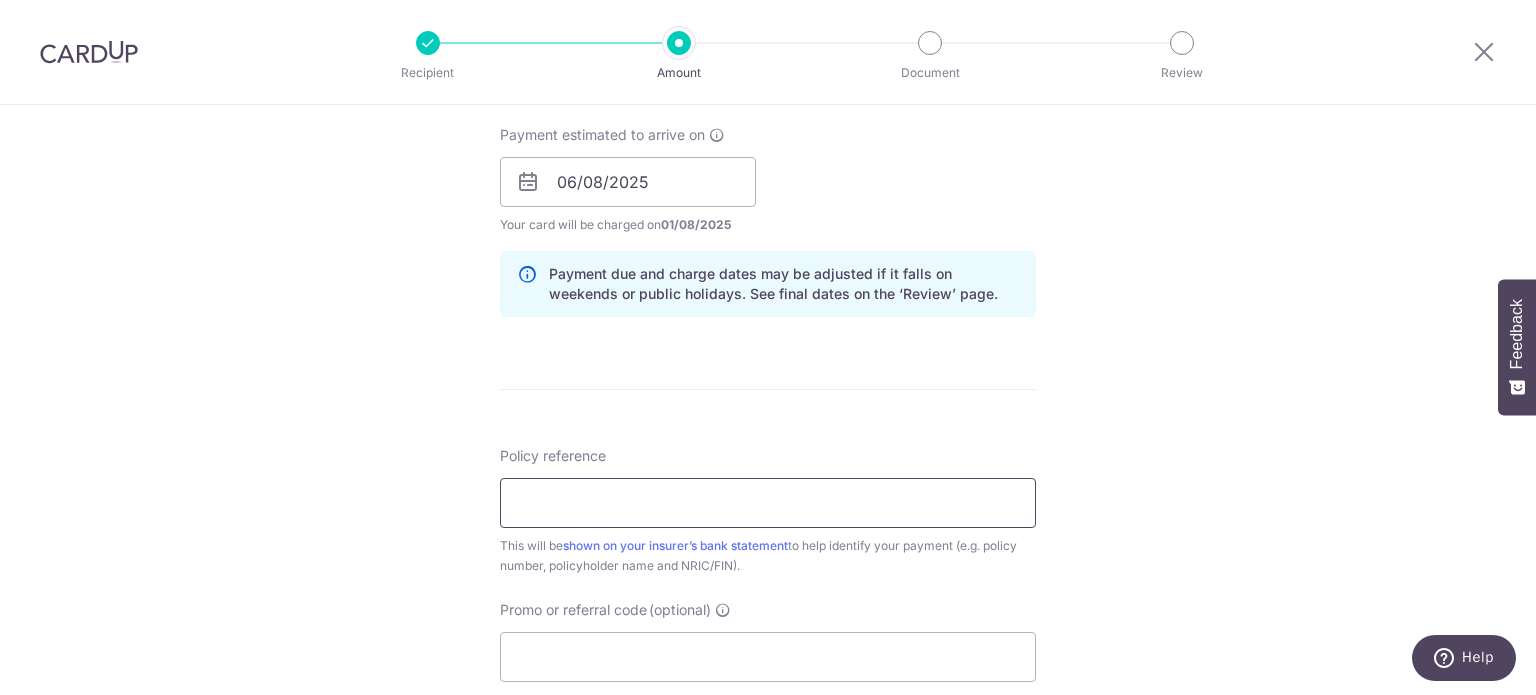 click on "Policy reference" at bounding box center [768, 503] 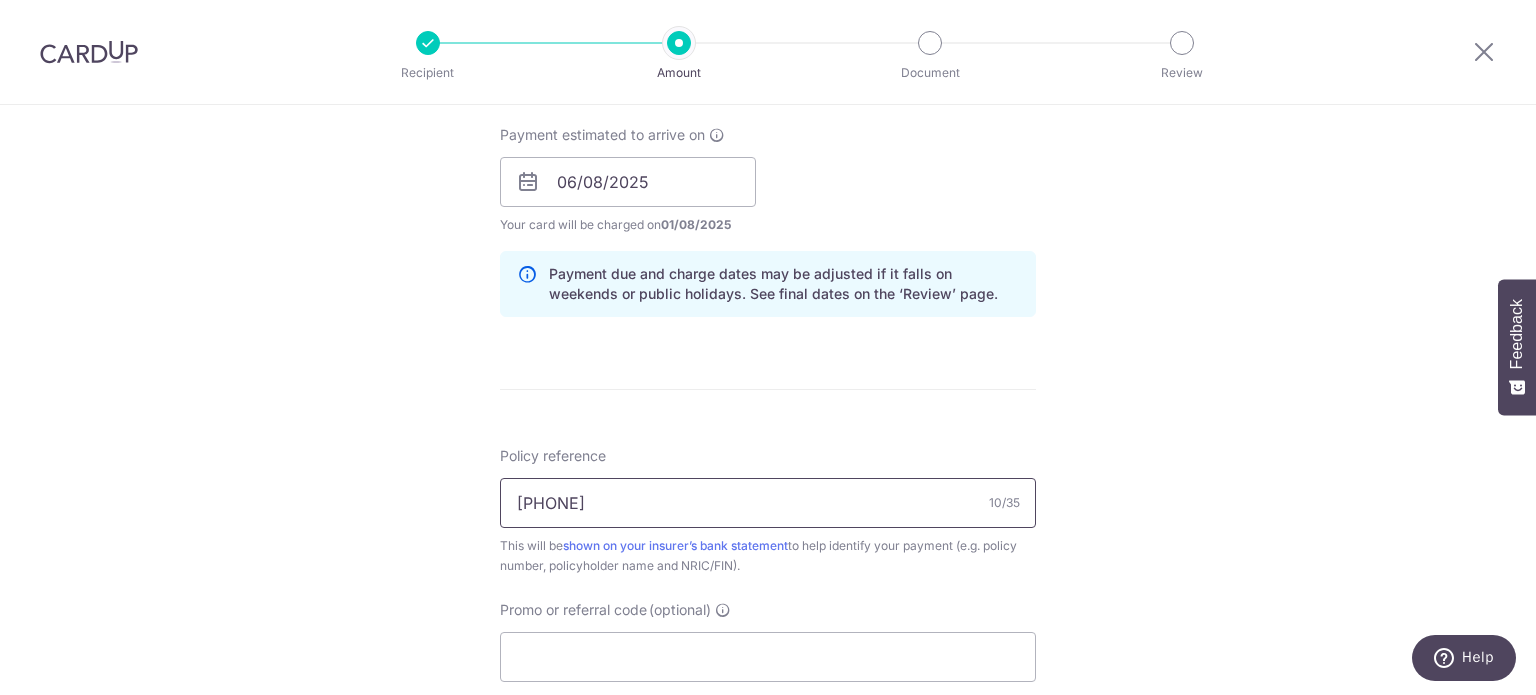 type on "0213281881" 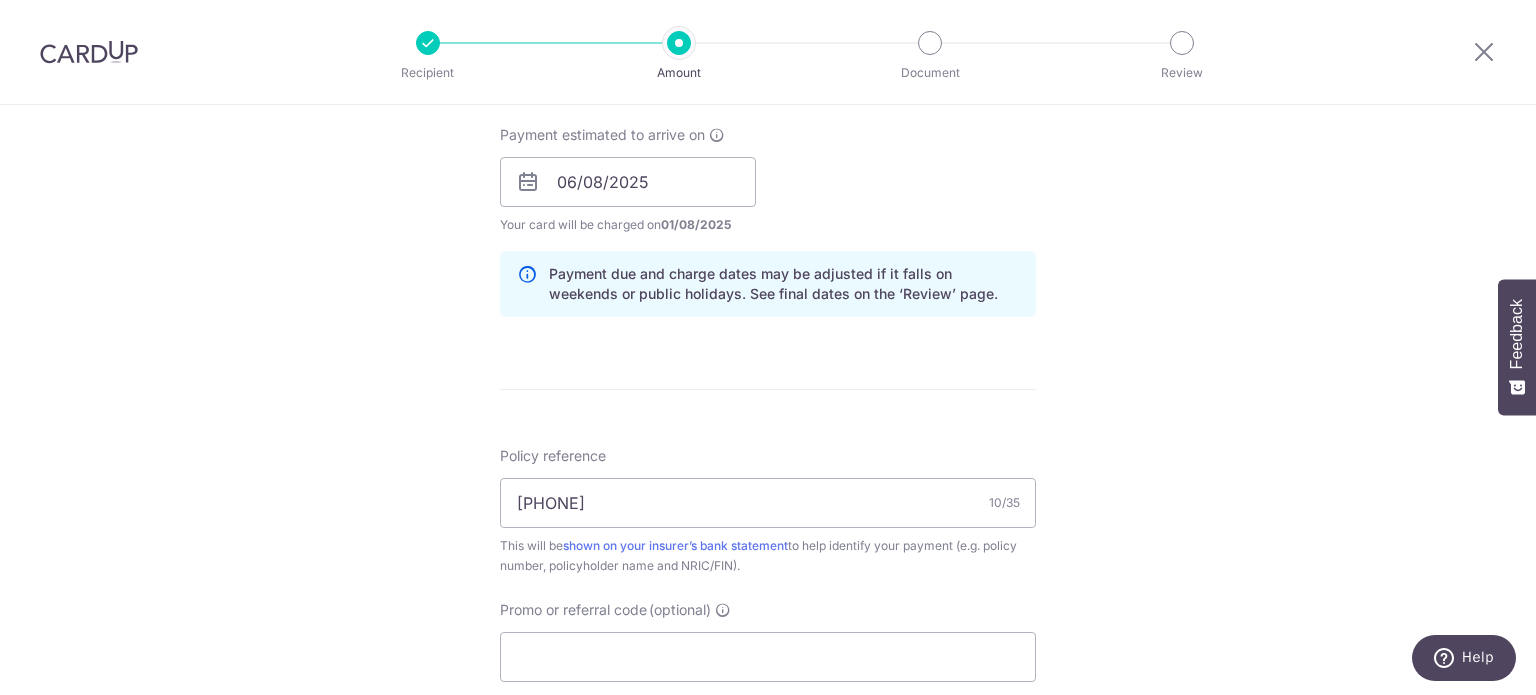 click on "Tell us more about your payment
Enter payment amount
SGD
250.00
250.00
Select Card
**** 3990
Add credit card
Your Cards
**** 1006
**** 3990
Secure 256-bit SSL
Text
New card details
Card
Secure 256-bit SSL" at bounding box center [768, 150] 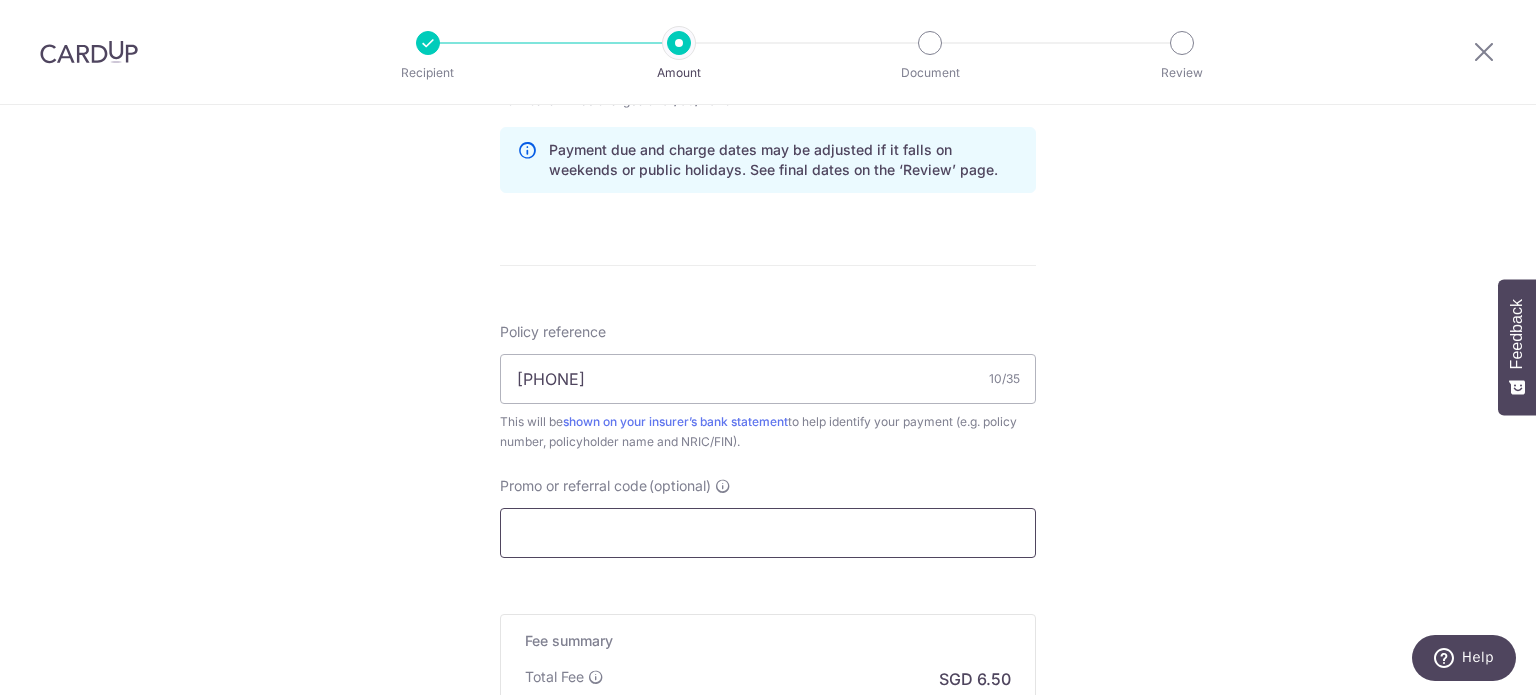 scroll, scrollTop: 1100, scrollLeft: 0, axis: vertical 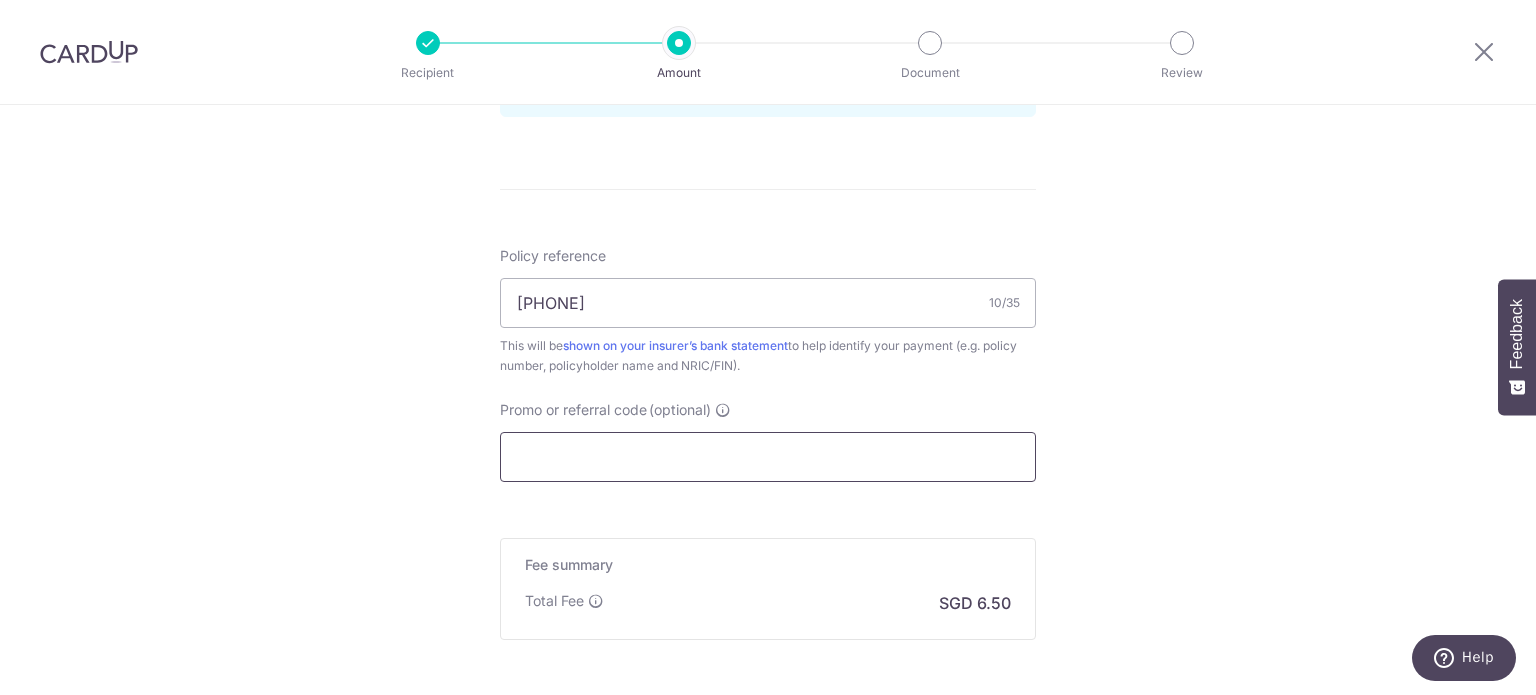 click on "Promo or referral code
(optional)" at bounding box center (768, 457) 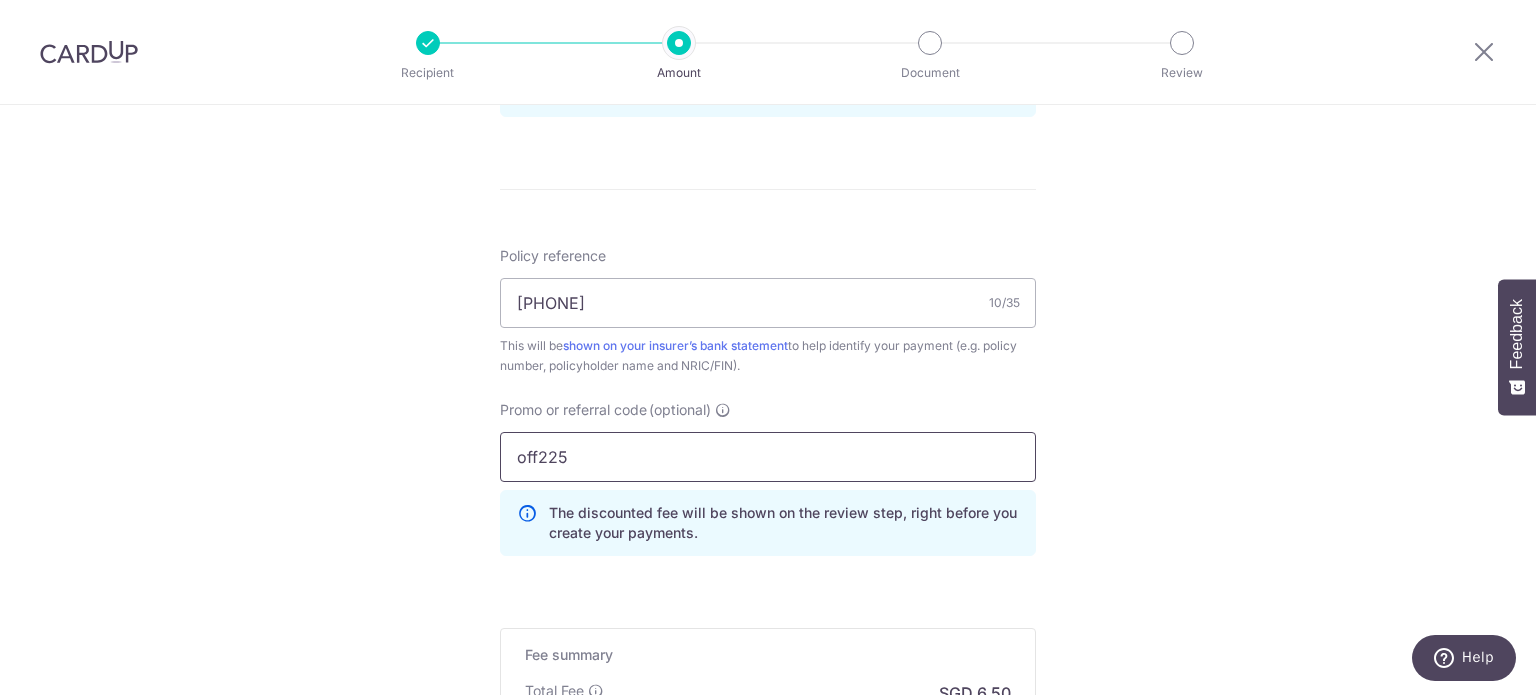 type on "off225" 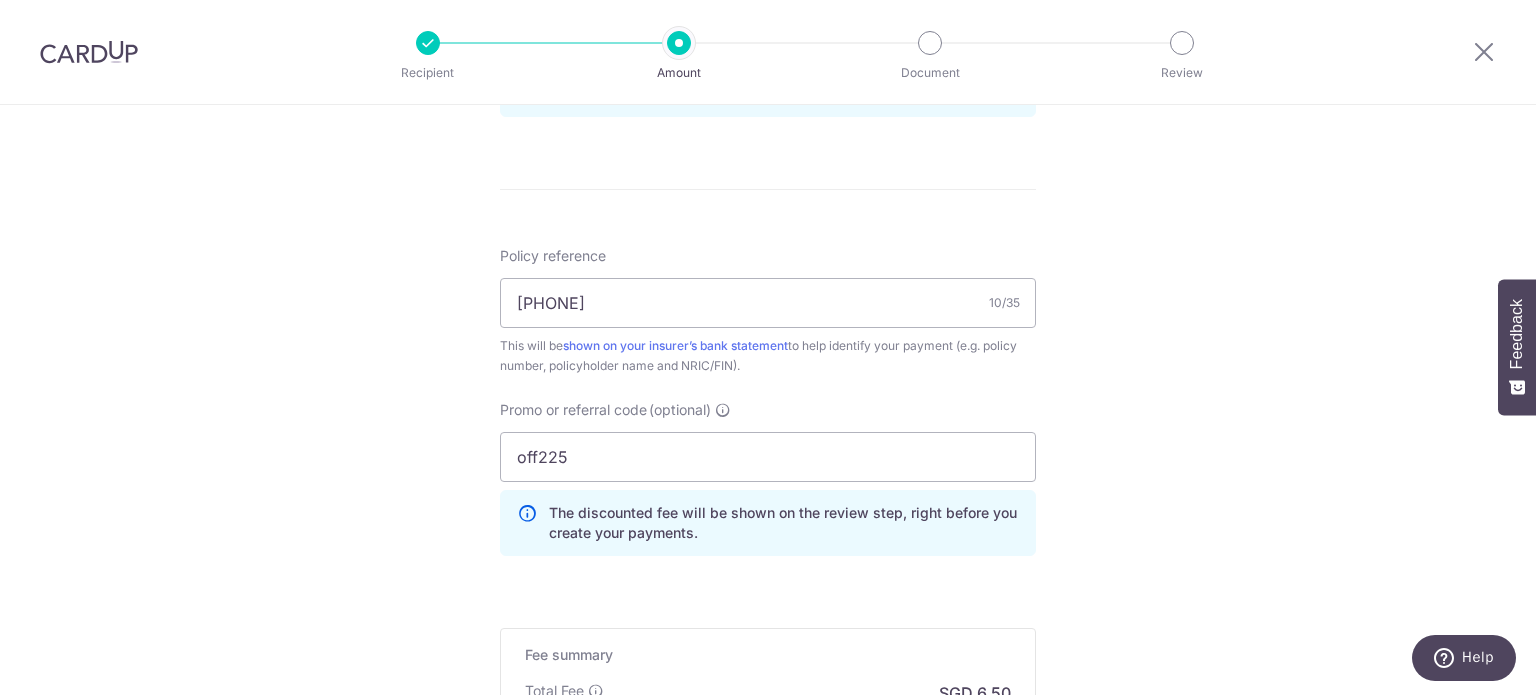 click on "Tell us more about your payment
Enter payment amount
SGD
250.00
250.00
Select Card
**** 3990
Add credit card
Your Cards
**** 1006
**** 3990
Secure 256-bit SSL
Text
New card details
Card
Secure 256-bit SSL" at bounding box center [768, -5] 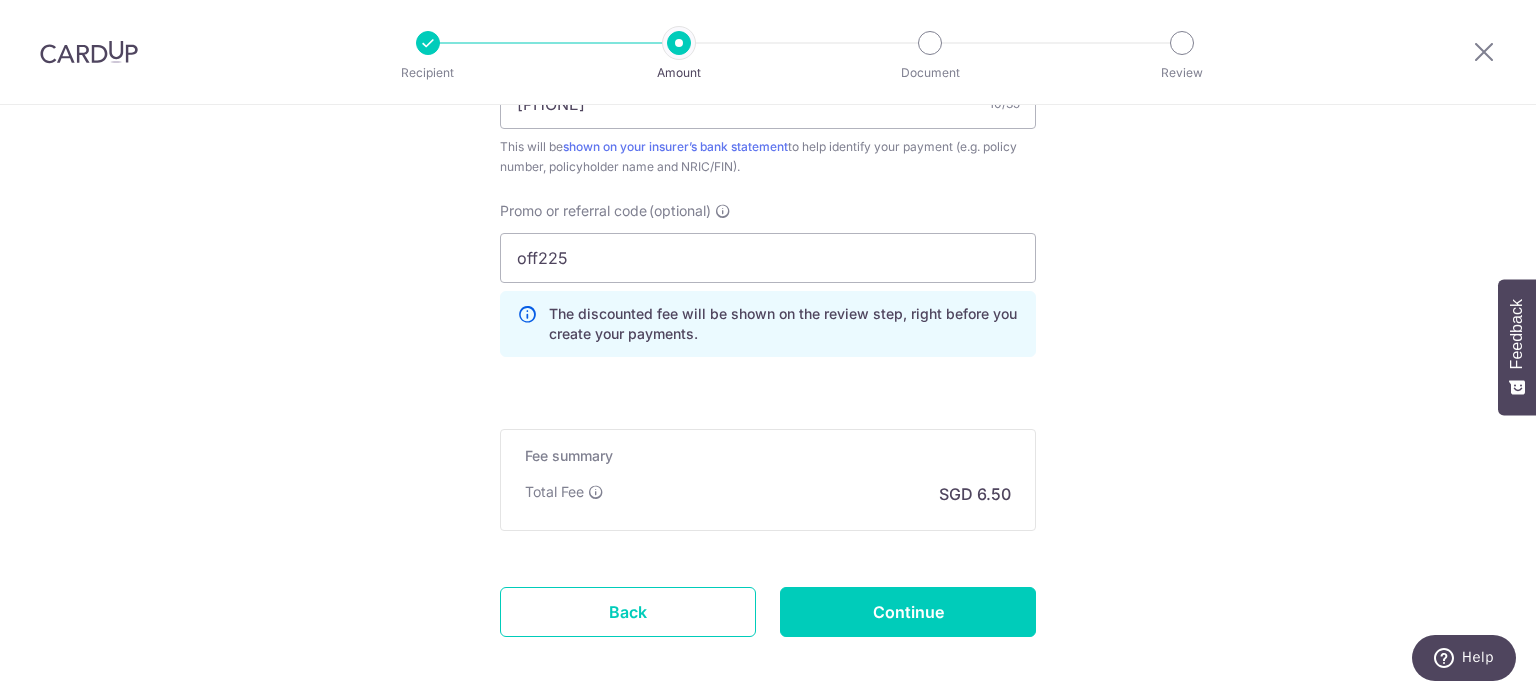 scroll, scrollTop: 1300, scrollLeft: 0, axis: vertical 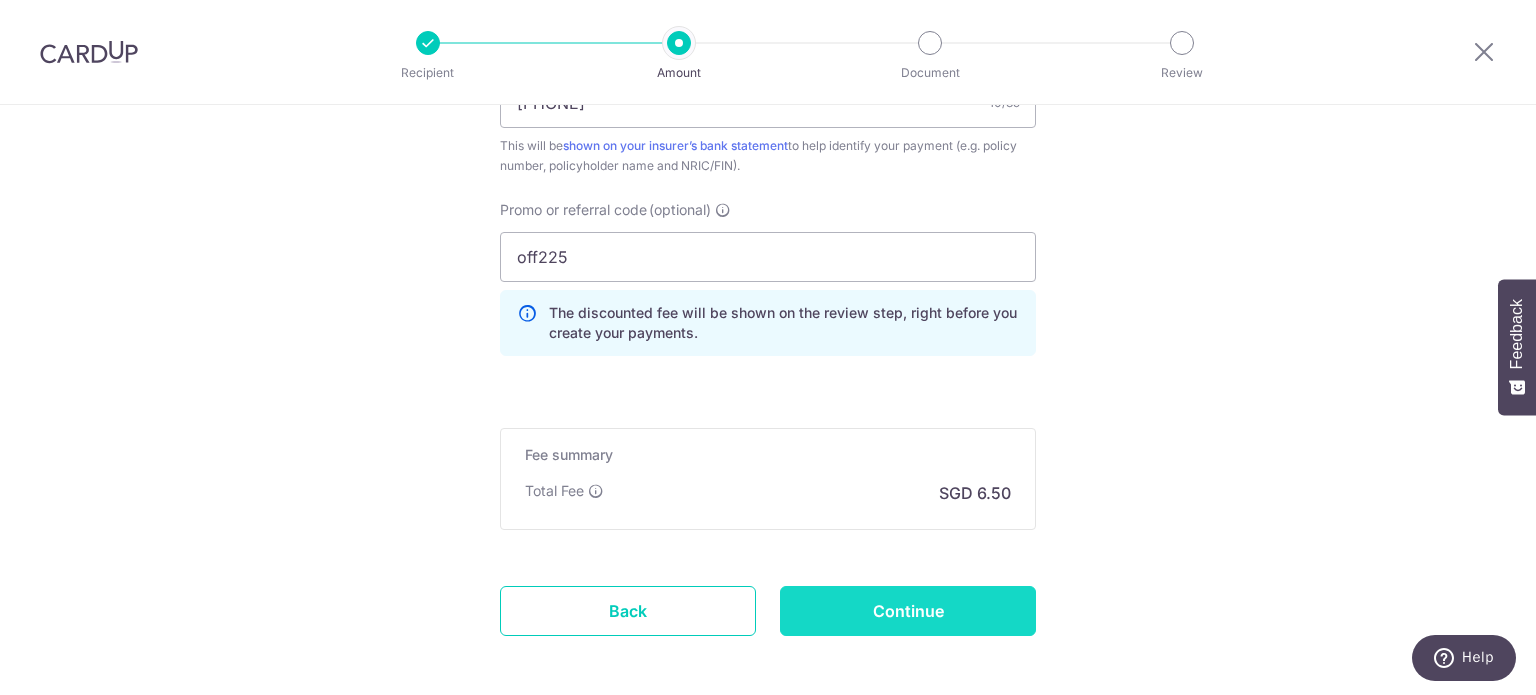 click on "Continue" at bounding box center (908, 611) 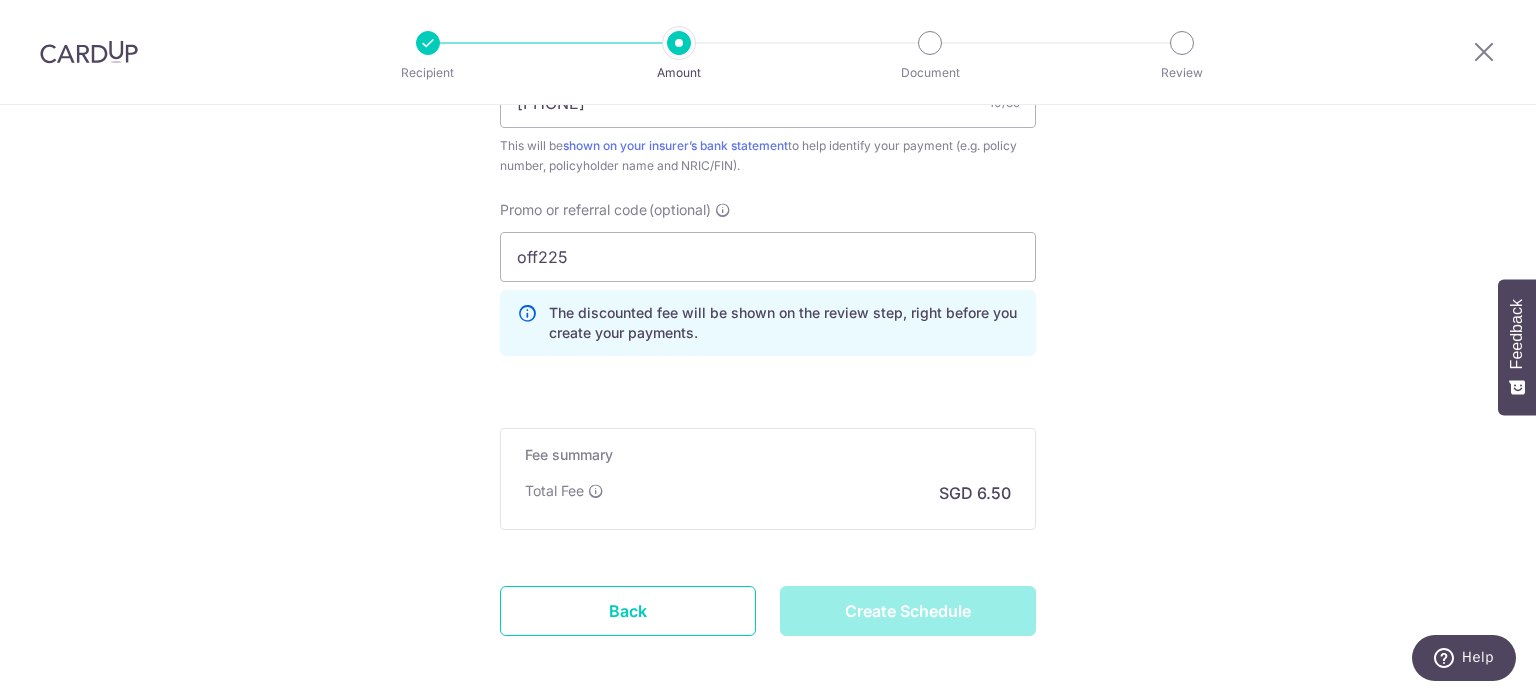 scroll, scrollTop: 1183, scrollLeft: 0, axis: vertical 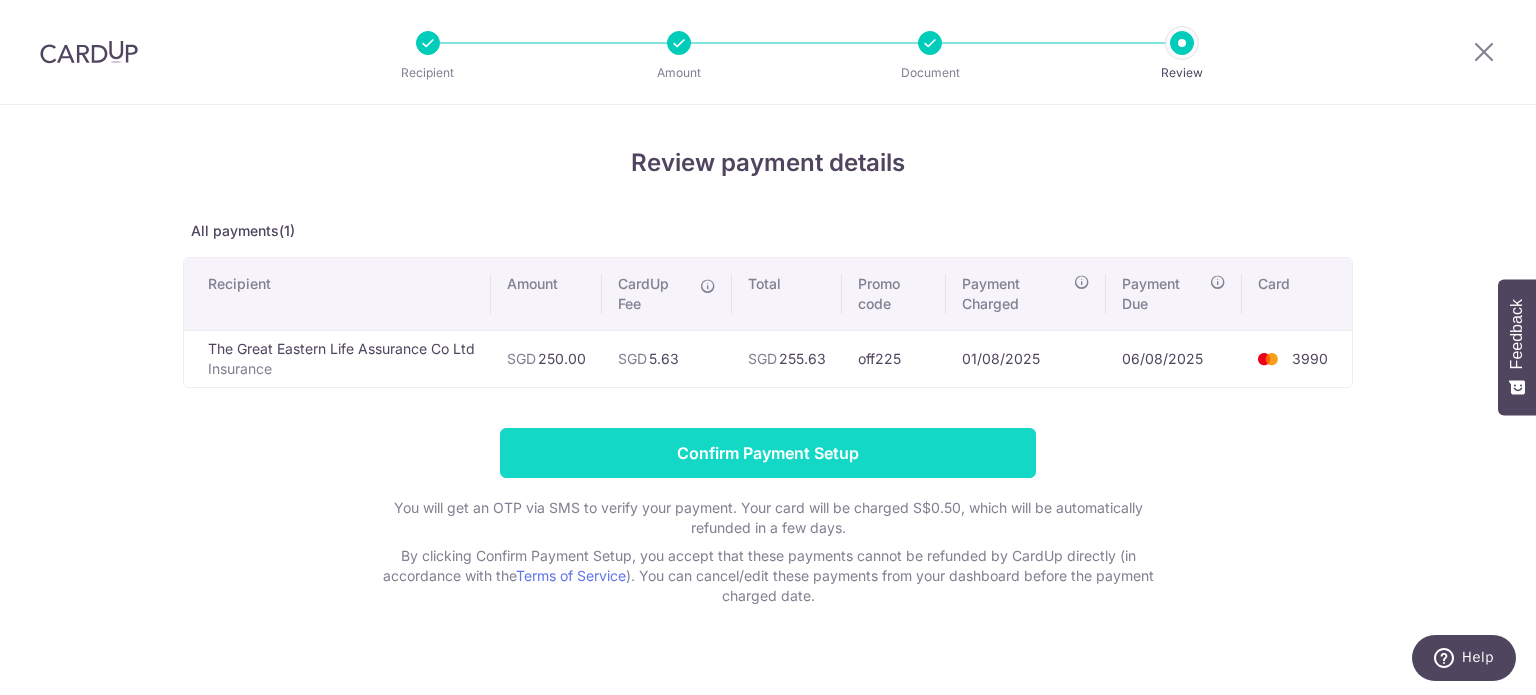 click on "Confirm Payment Setup" at bounding box center (768, 453) 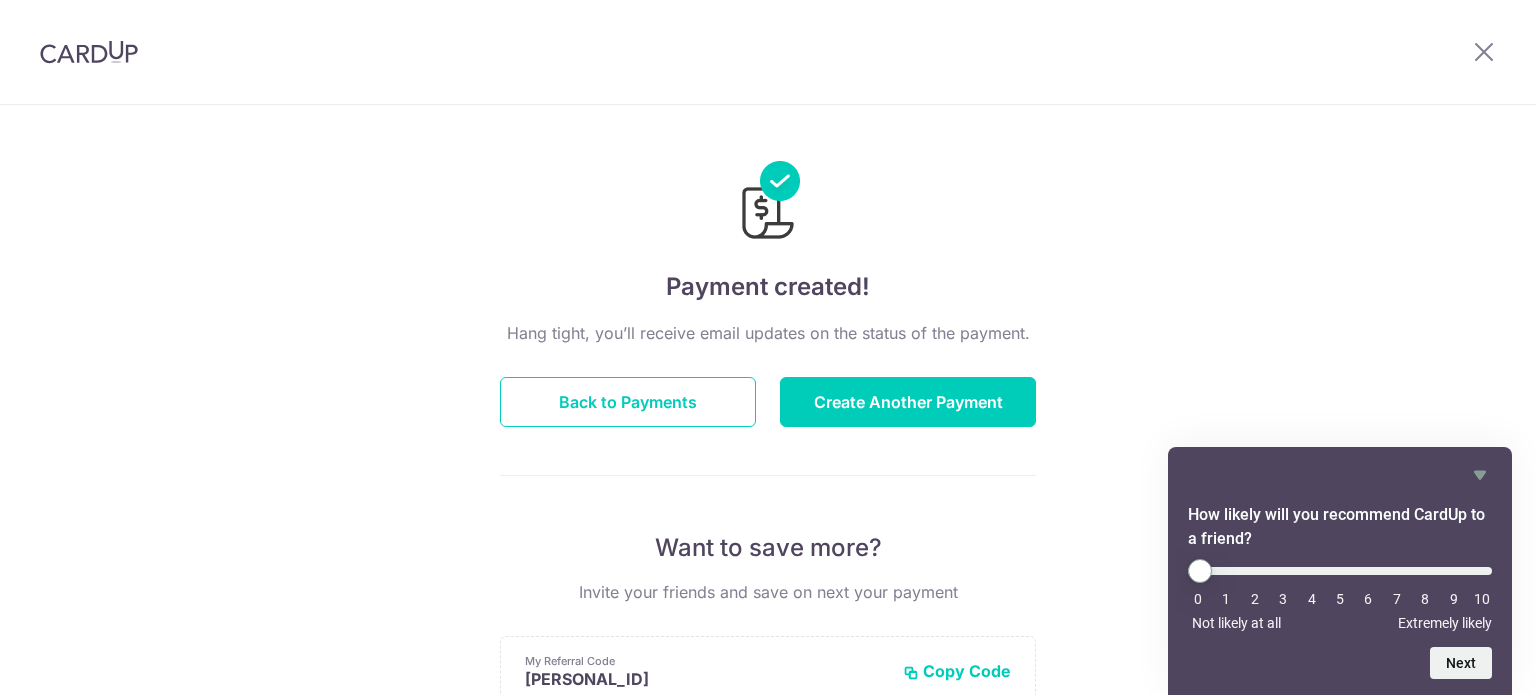 scroll, scrollTop: 0, scrollLeft: 0, axis: both 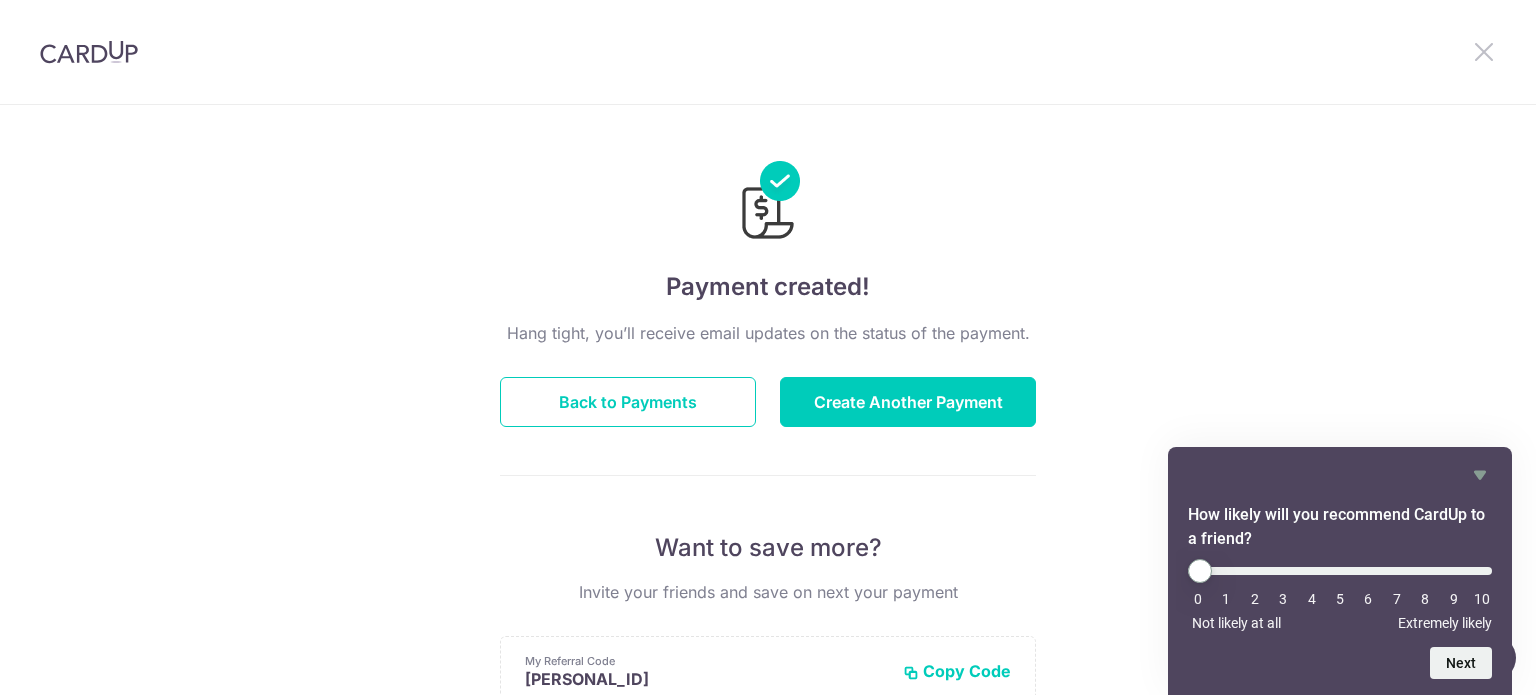 click at bounding box center [1484, 51] 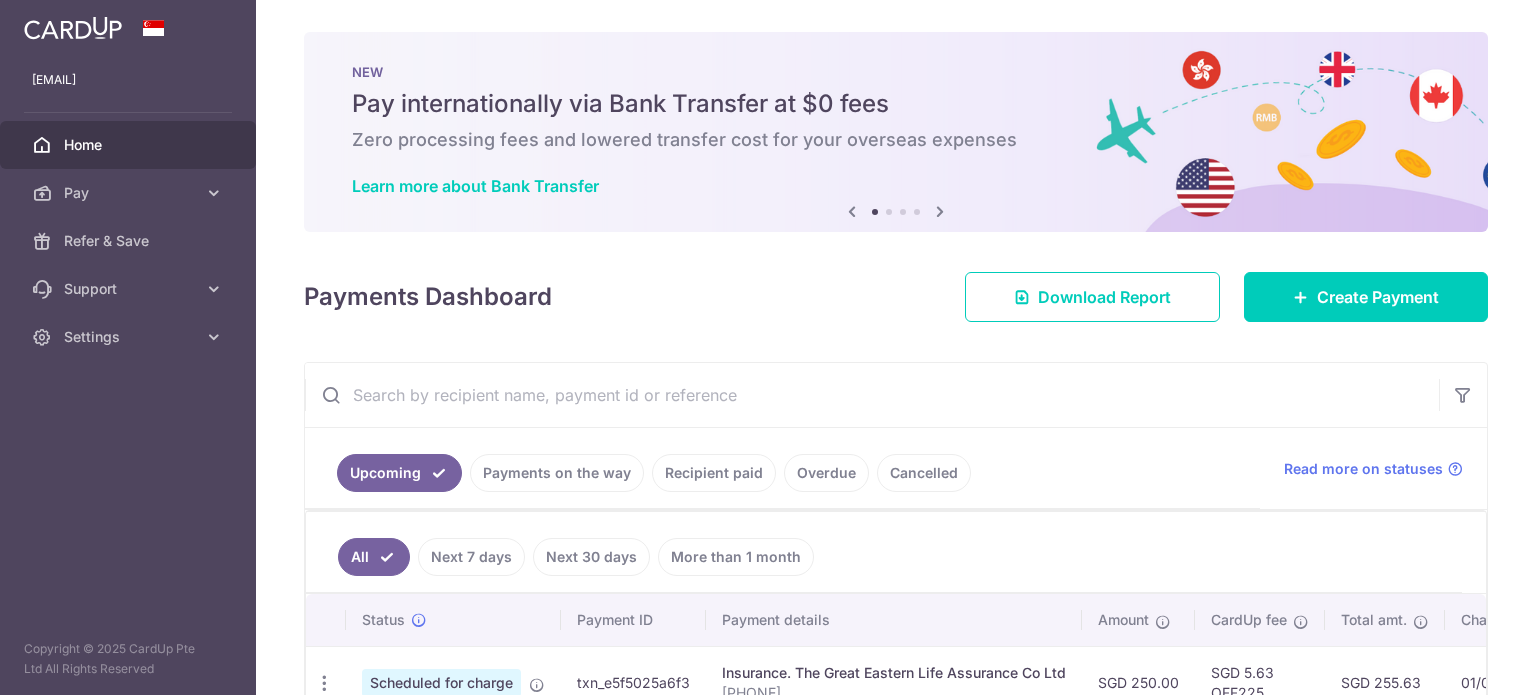 scroll, scrollTop: 0, scrollLeft: 0, axis: both 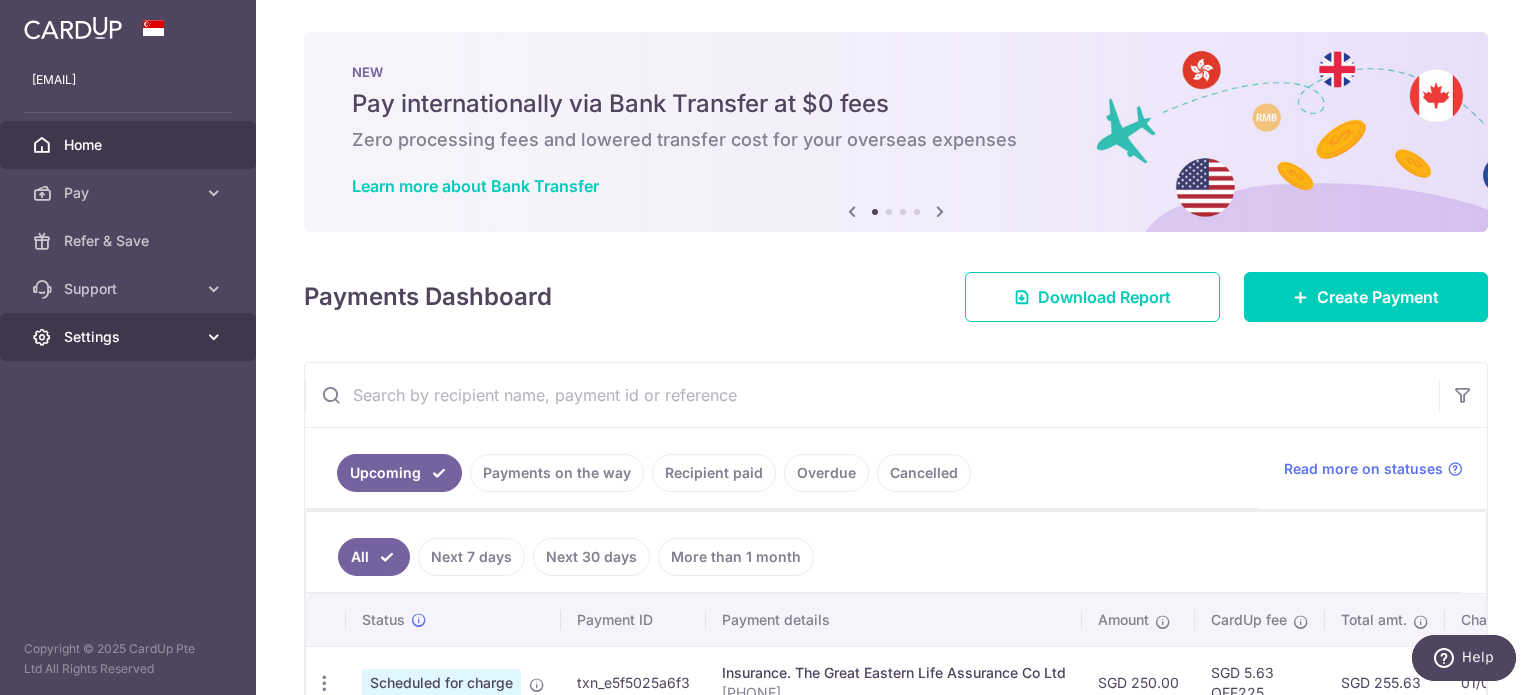 click on "Settings" at bounding box center (128, 337) 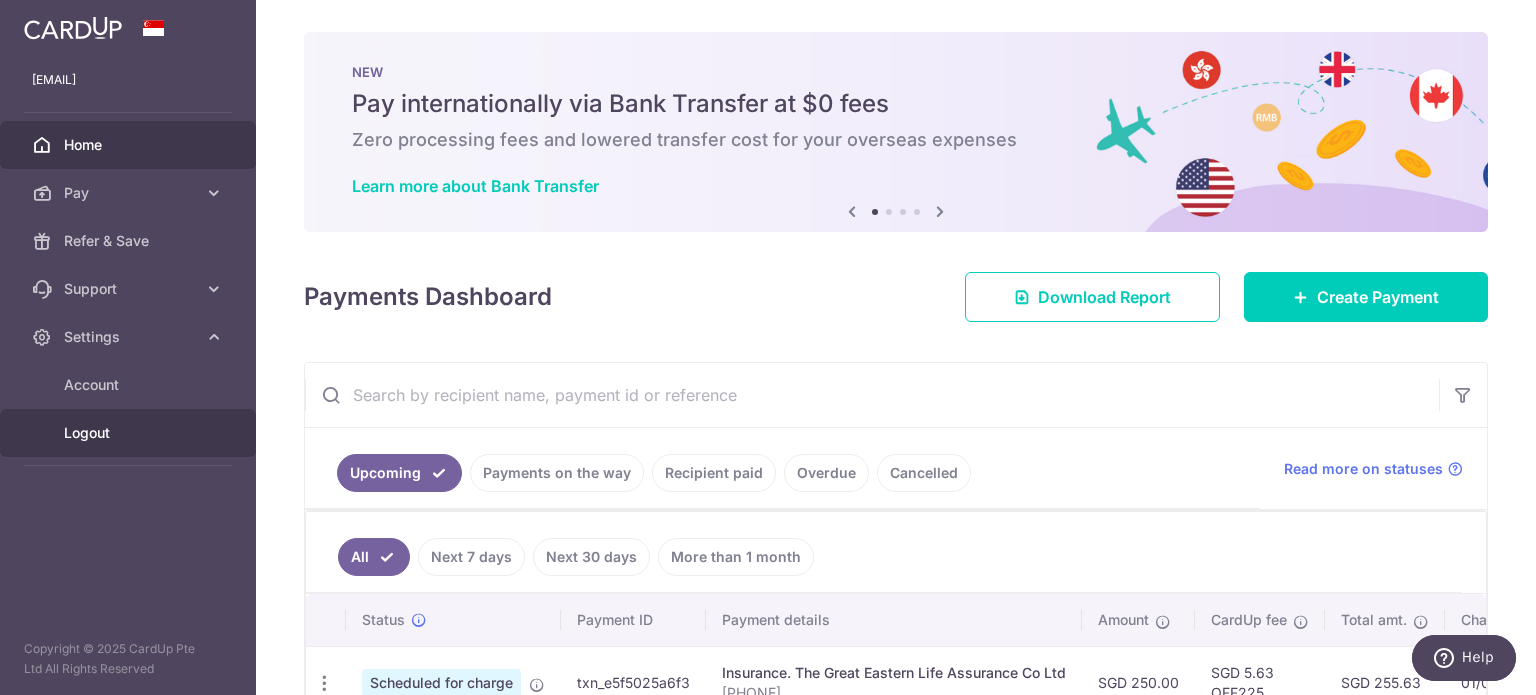 click on "Logout" at bounding box center (130, 433) 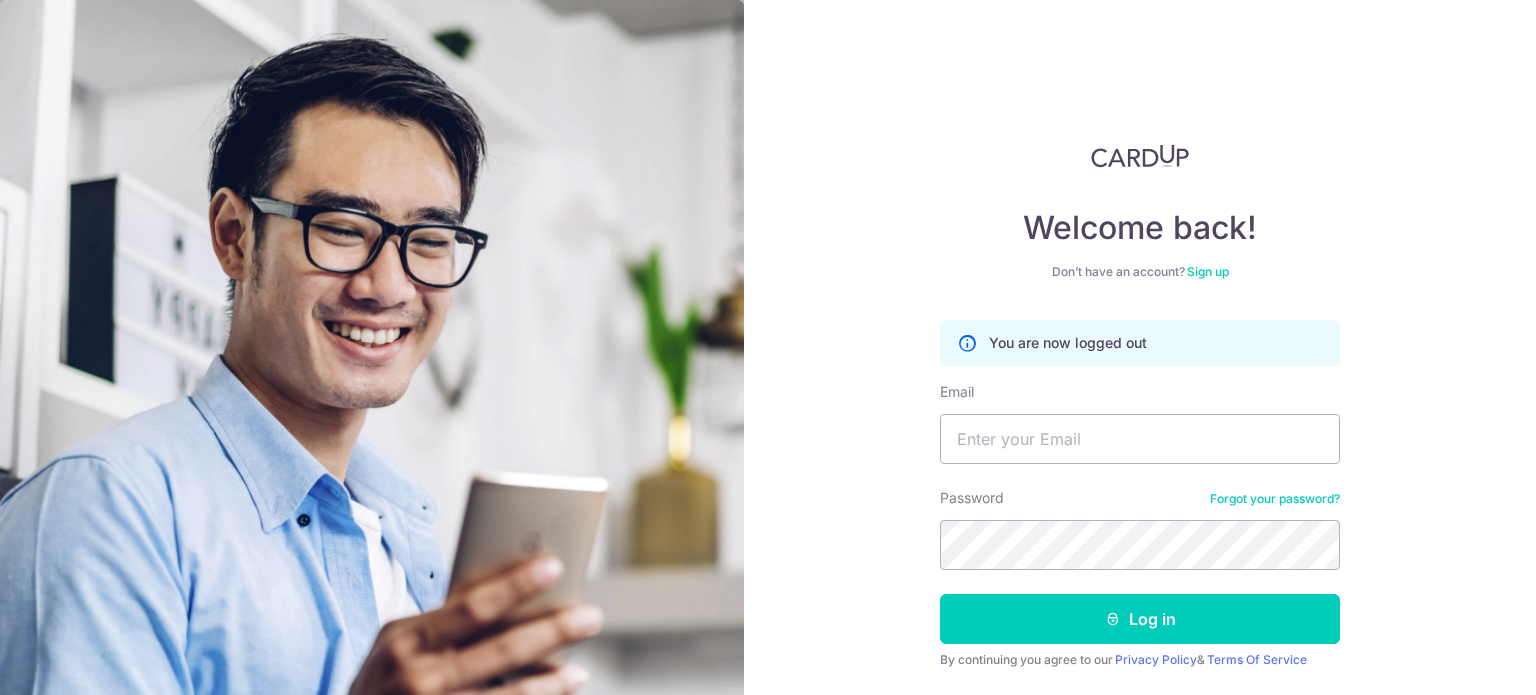 scroll, scrollTop: 0, scrollLeft: 0, axis: both 